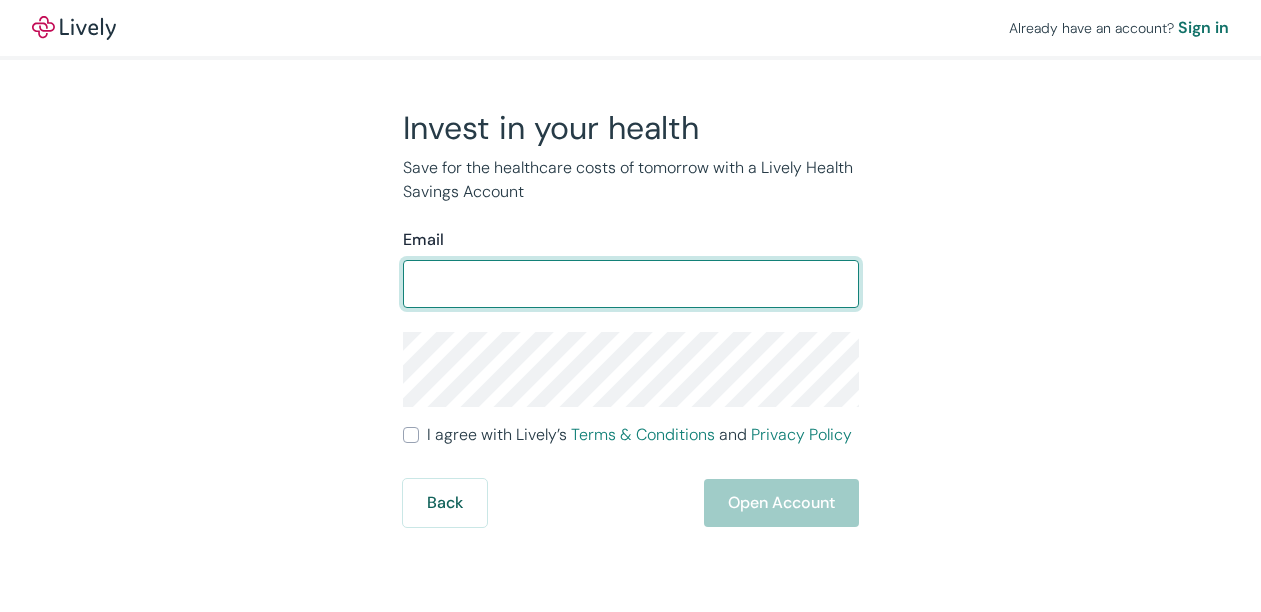 scroll, scrollTop: 0, scrollLeft: 0, axis: both 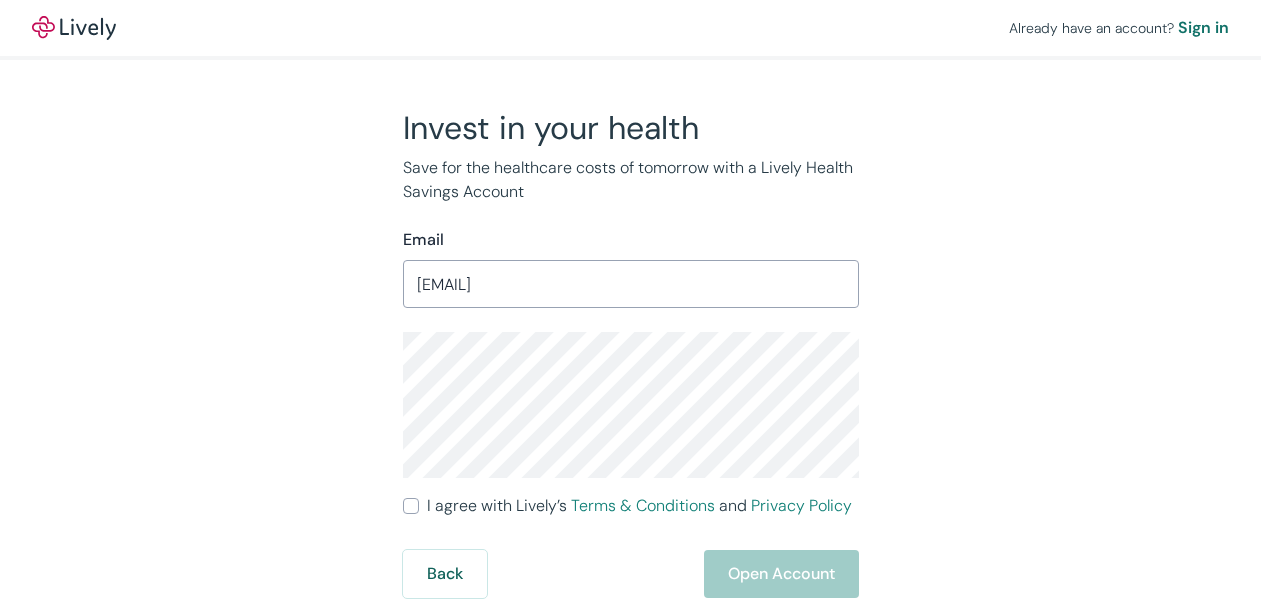 click on "Invest in your health Save for the healthcare costs of tomorrow with a Lively Health Savings Account Email [EMAIL] ​ I agree with Lively’s   Terms & Conditions   and   Privacy Policy Back Open Account" at bounding box center (619, 353) 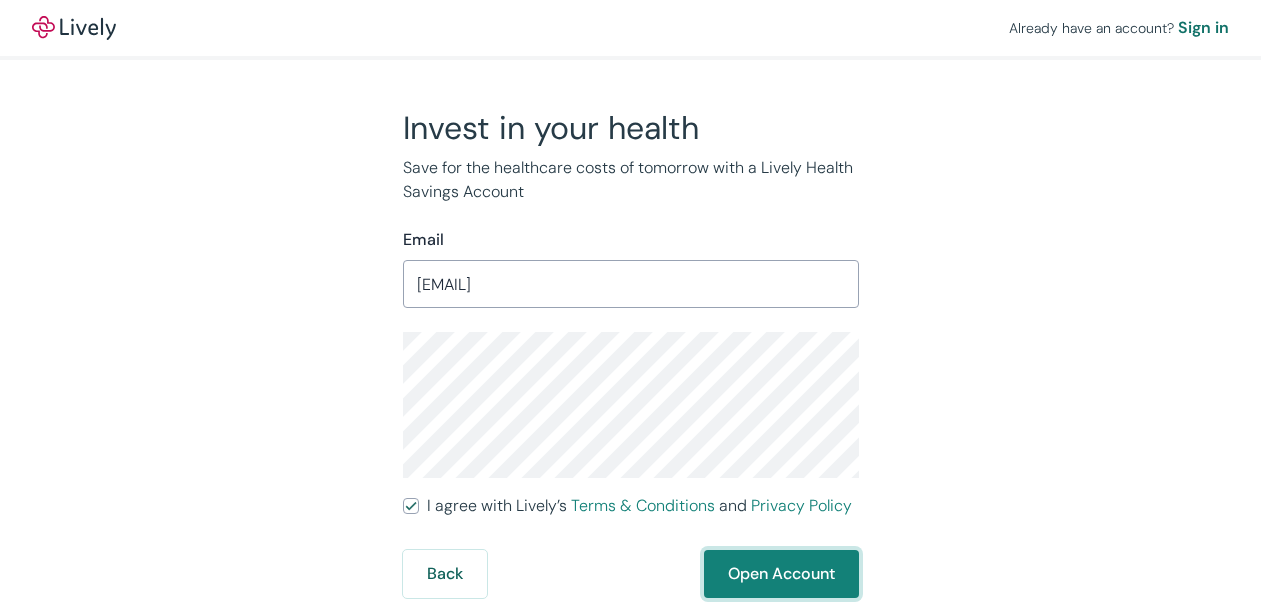 click on "Open Account" at bounding box center (781, 574) 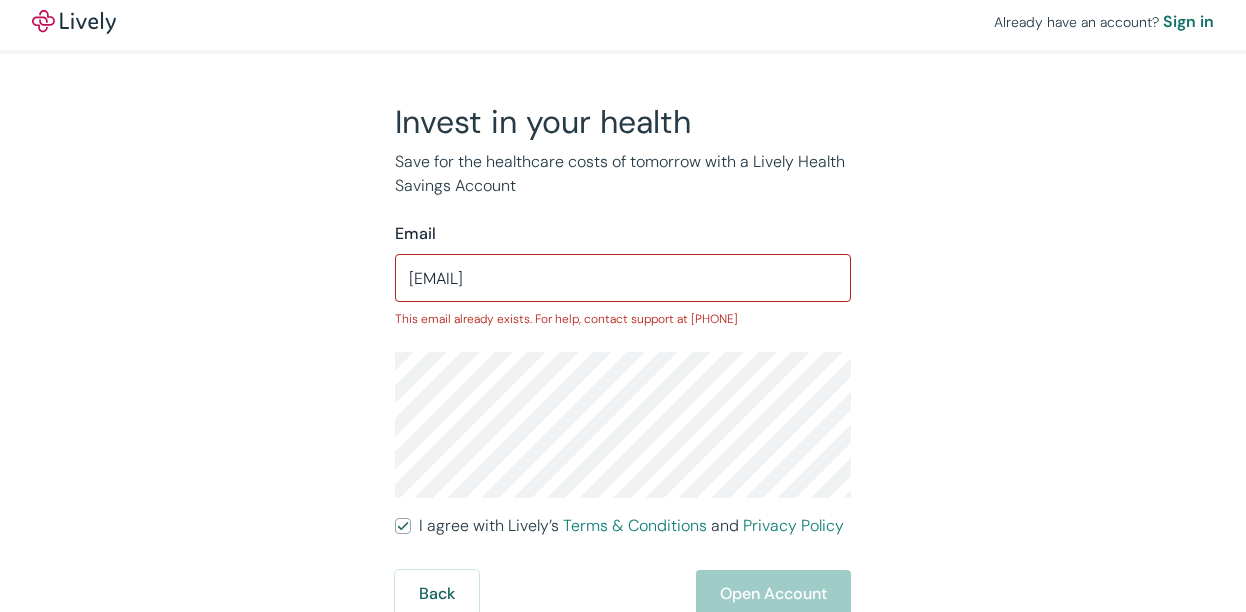 scroll, scrollTop: 12, scrollLeft: 0, axis: vertical 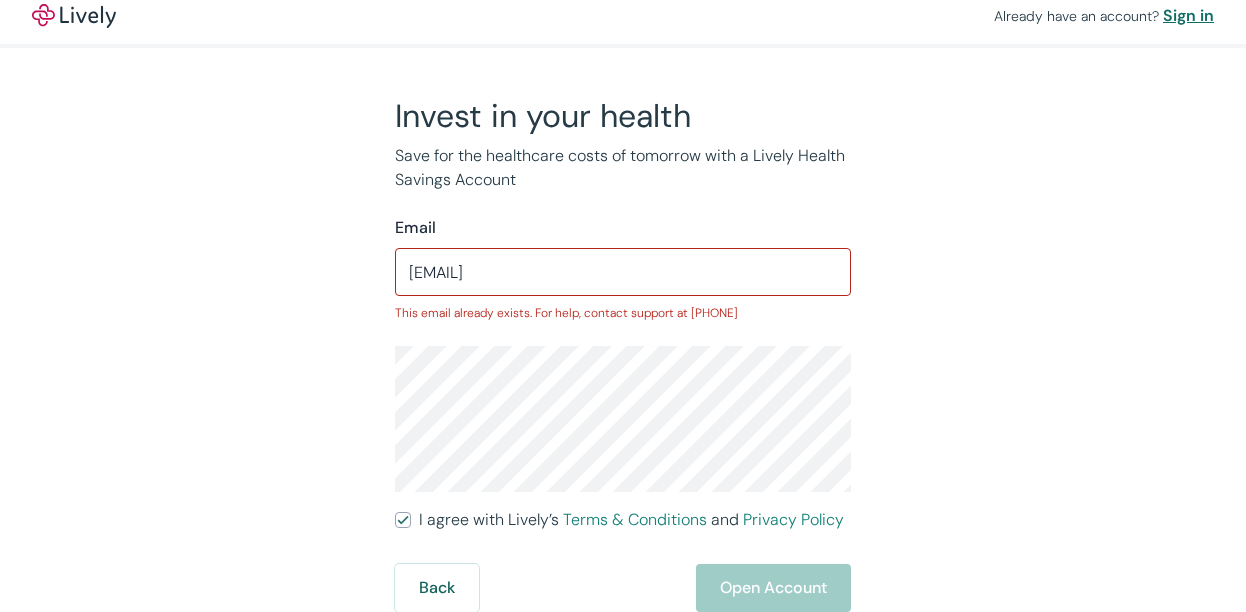 click on "Sign in" at bounding box center (1188, 16) 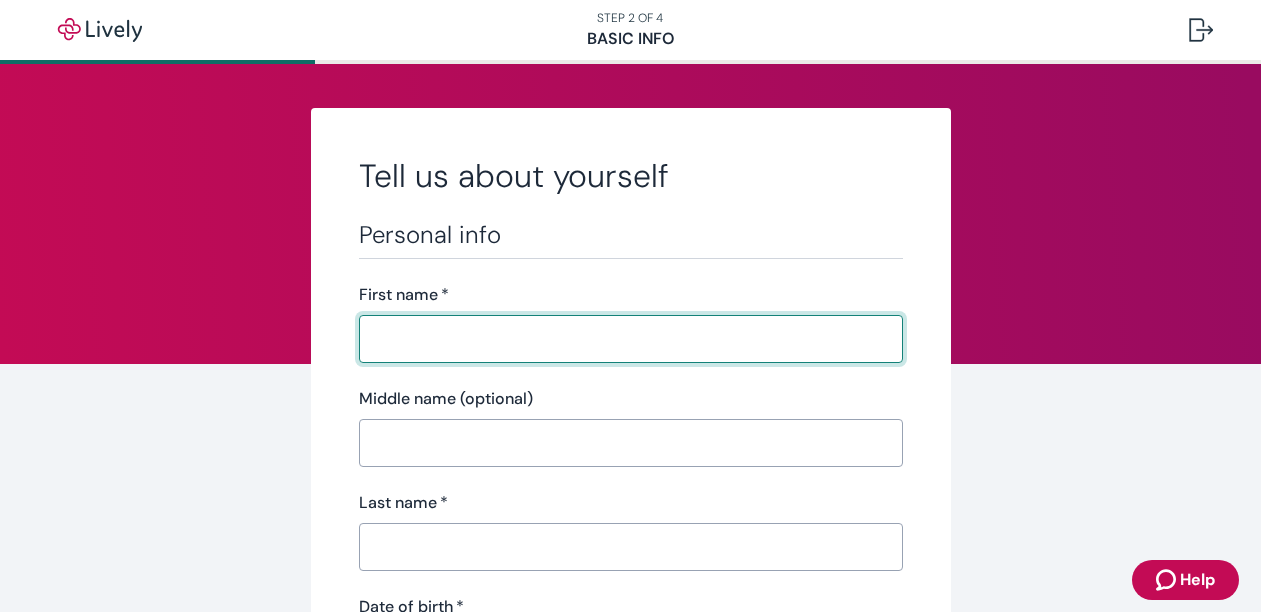 scroll, scrollTop: 0, scrollLeft: 0, axis: both 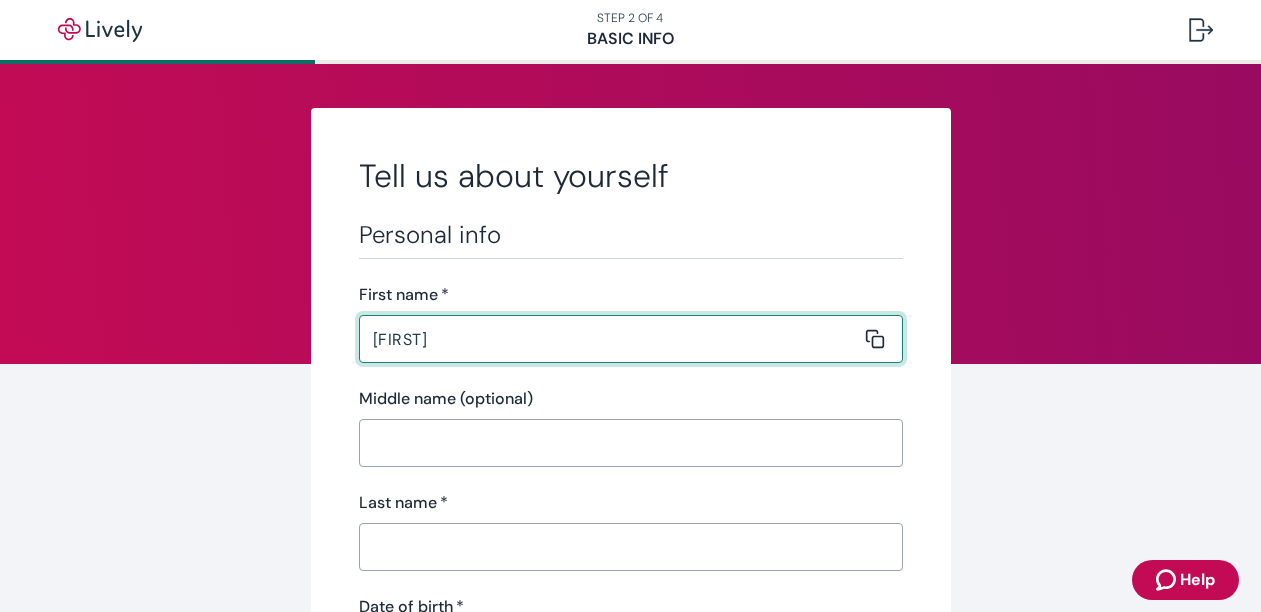 type on "[FIRST]" 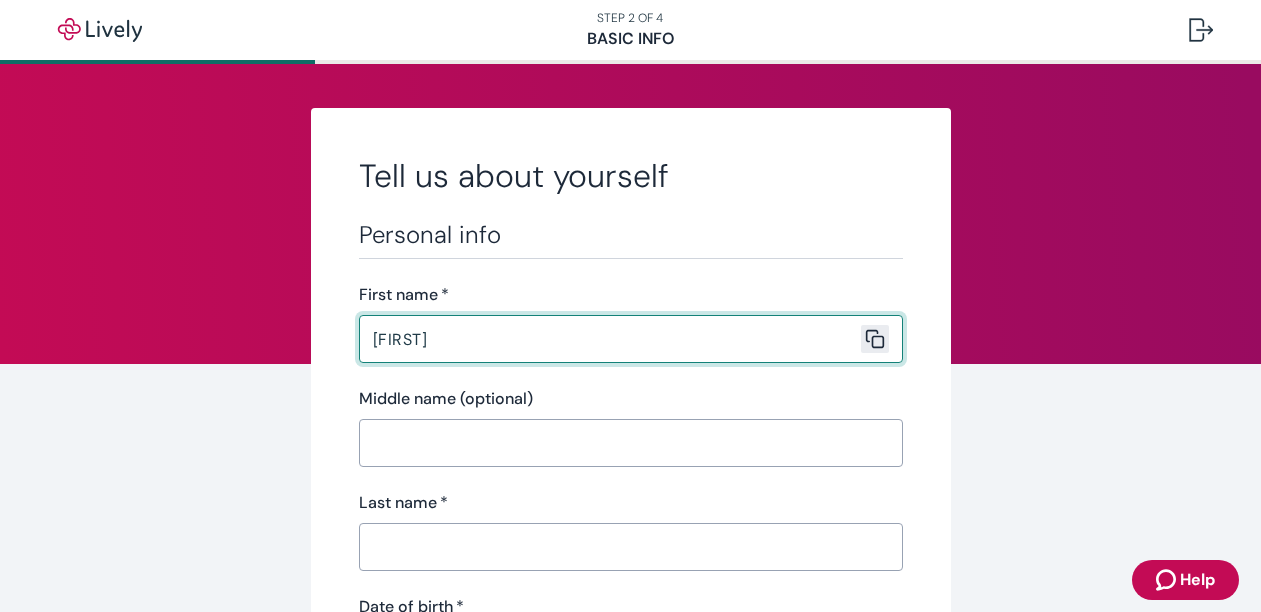 type 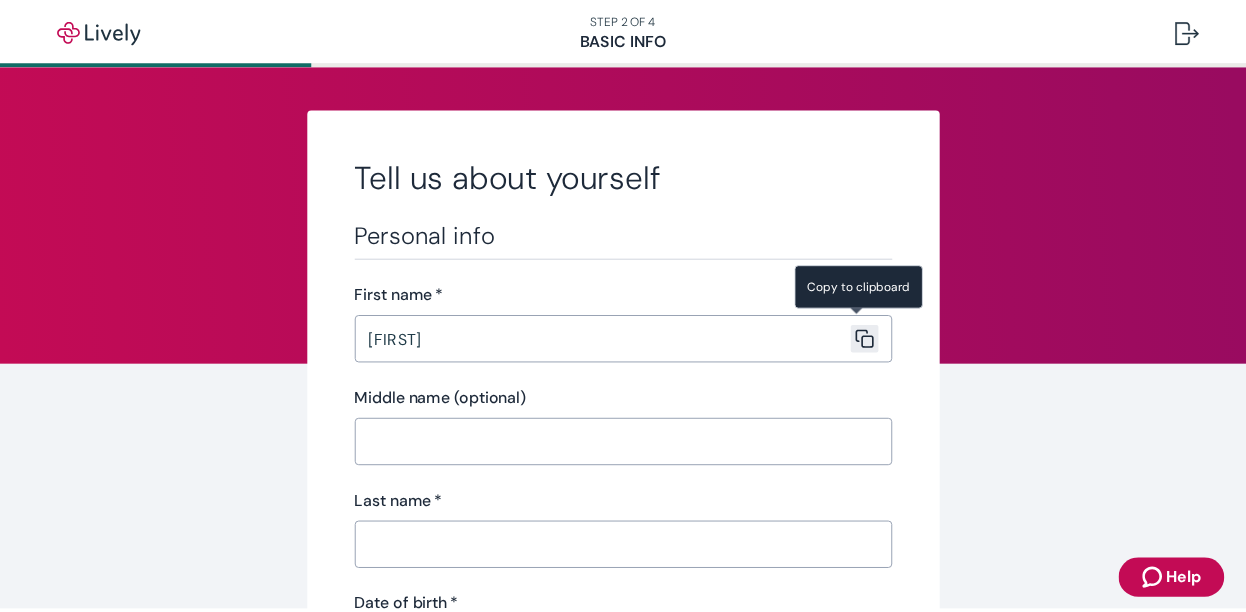 scroll, scrollTop: 200, scrollLeft: 0, axis: vertical 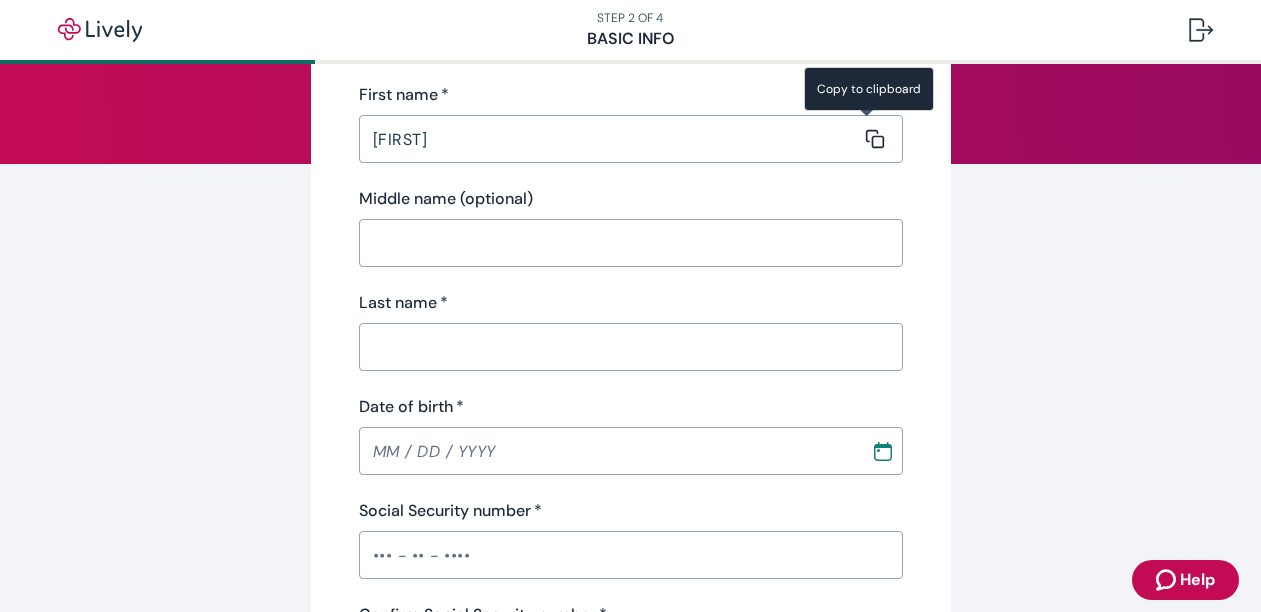 click on "​" at bounding box center (631, 347) 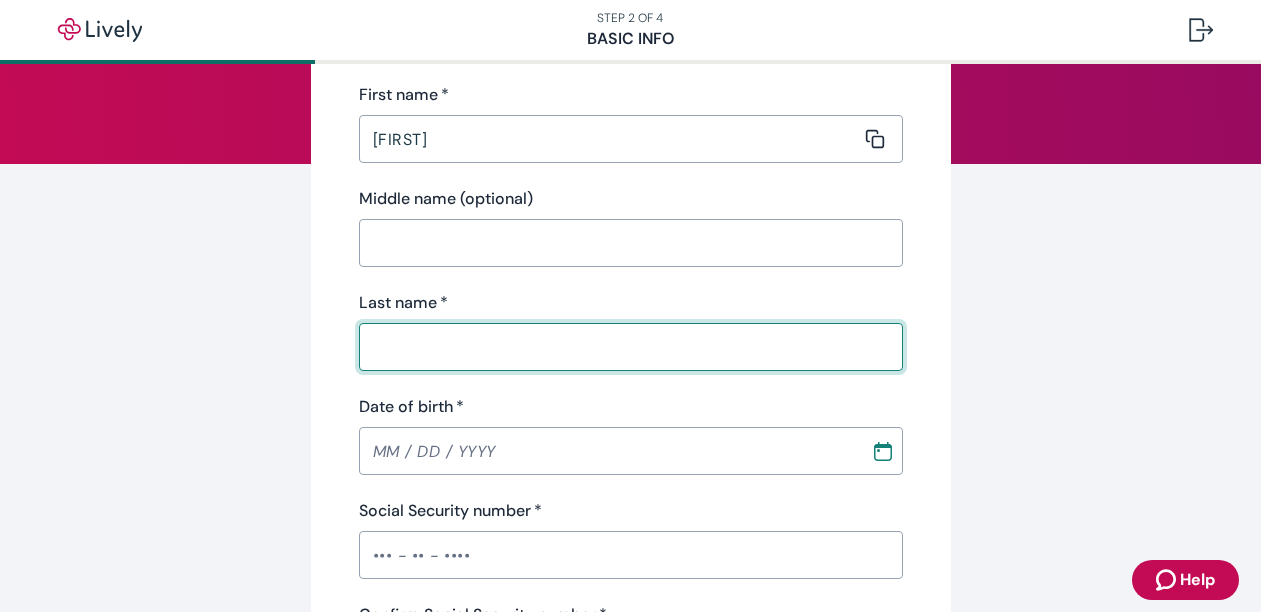 click on "Last name   *" at bounding box center [624, 347] 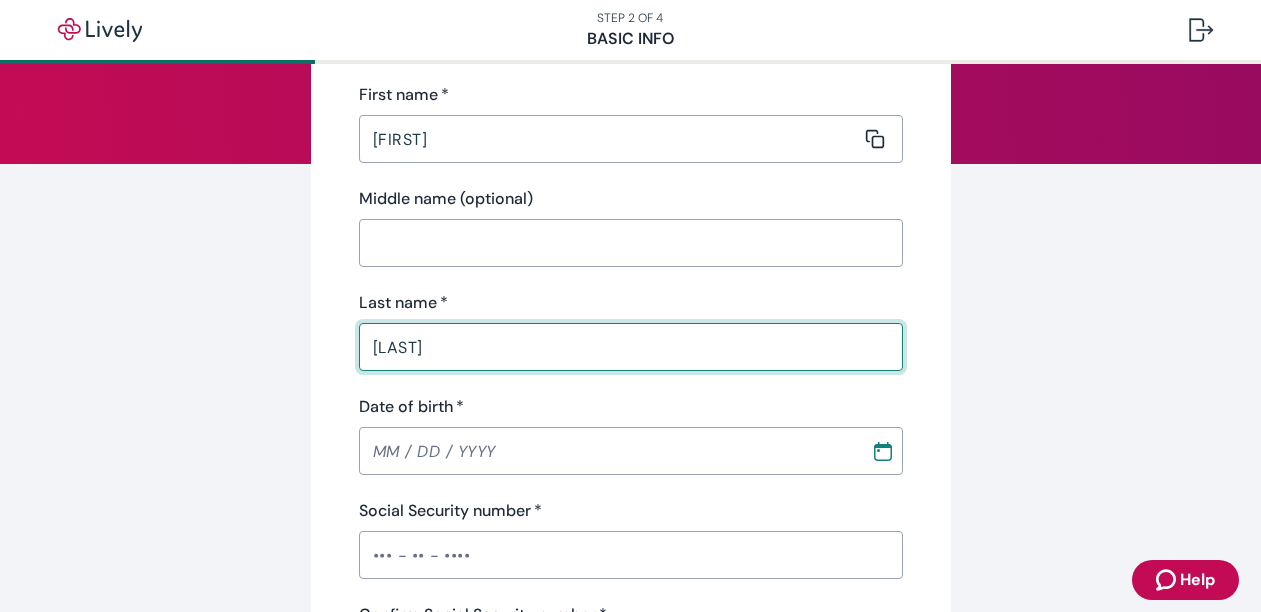 type on "[PHONE]" 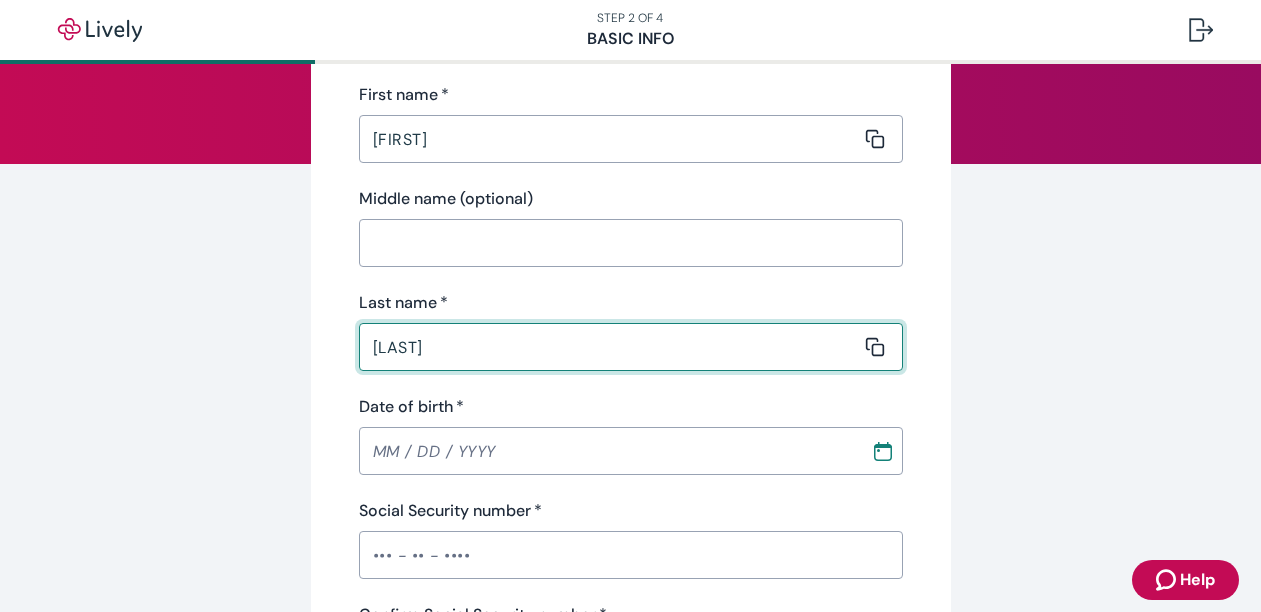 type 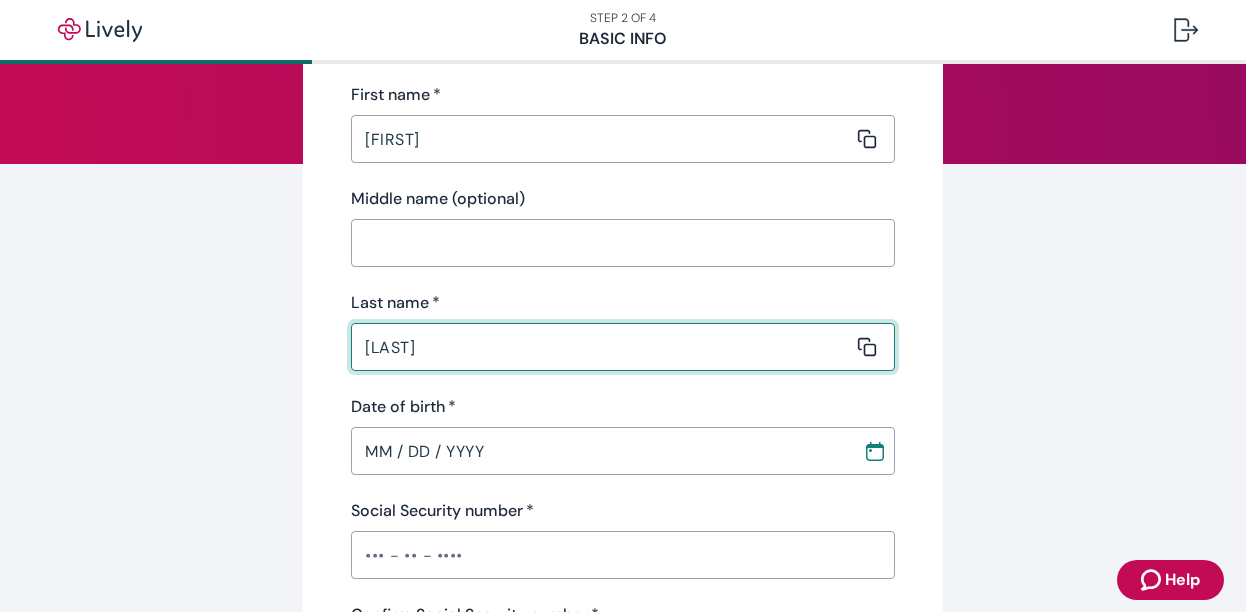click on "MM / DD / YYYY" at bounding box center [600, 451] 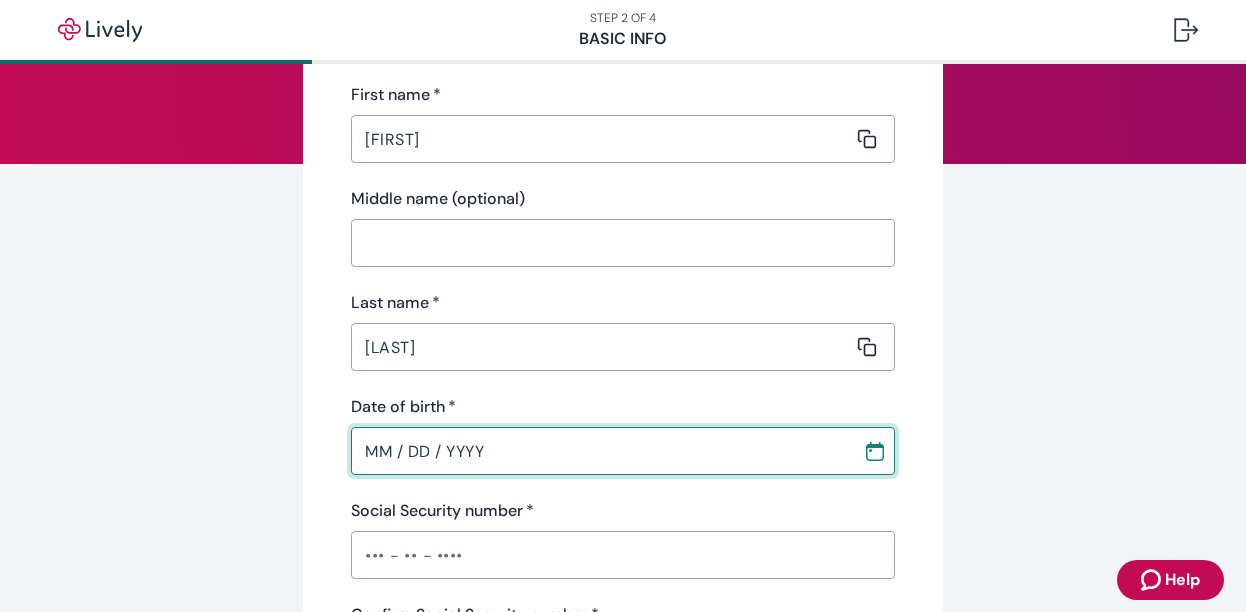 type on "MM / DD / YYYY" 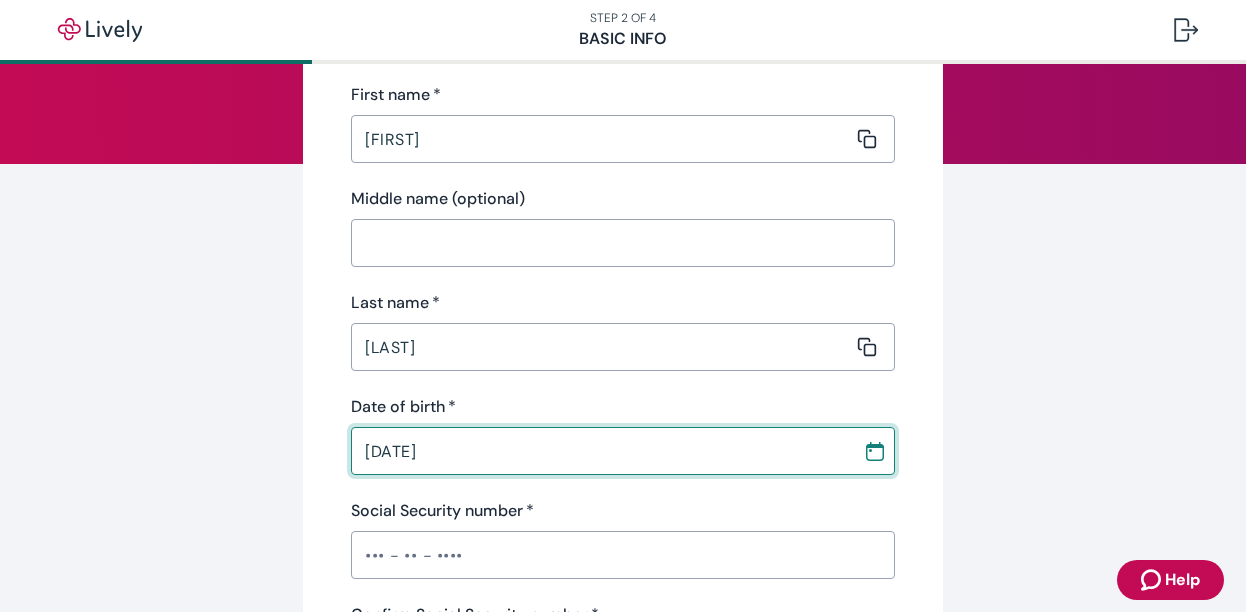 type on "[DATE]" 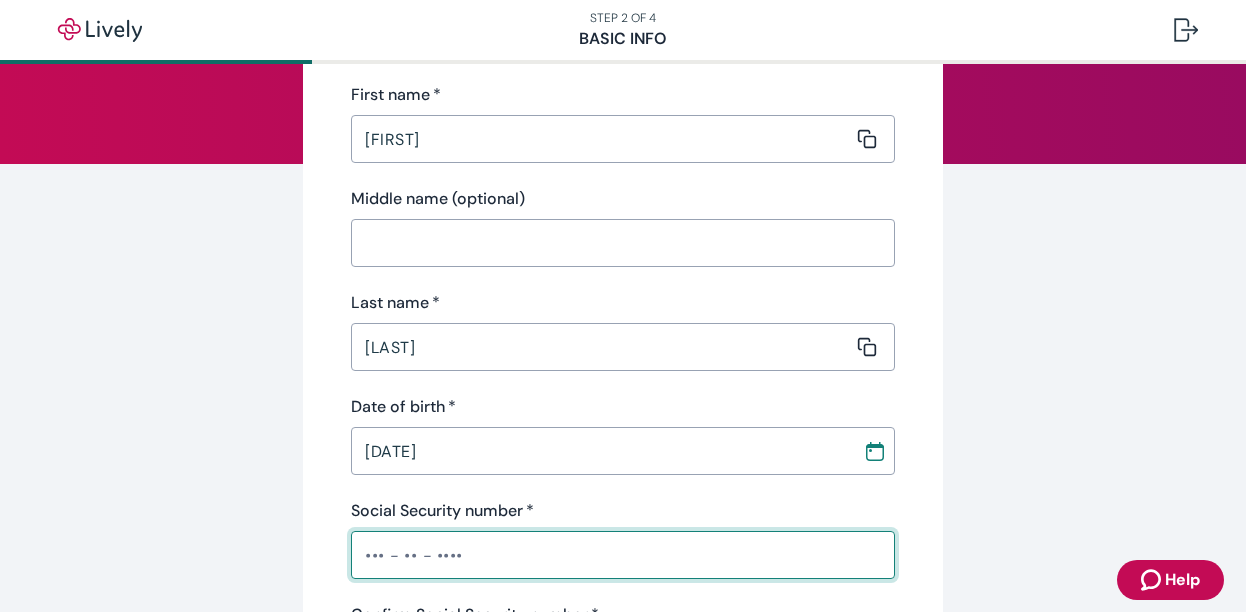 click on "Social Security number   *" at bounding box center (623, 555) 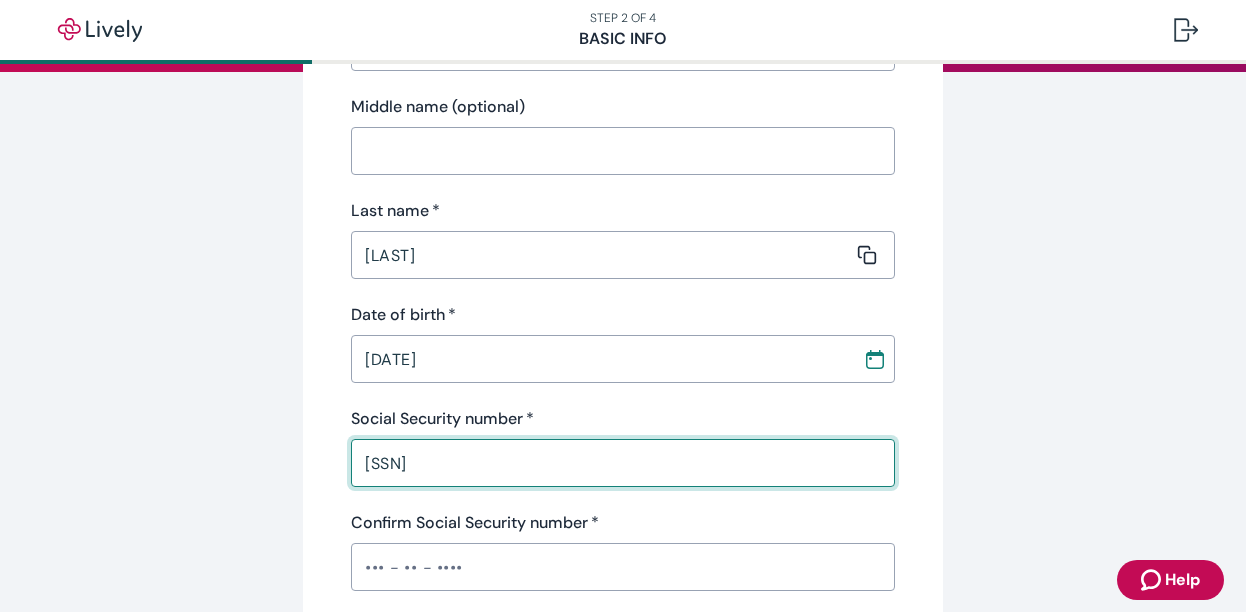 scroll, scrollTop: 400, scrollLeft: 0, axis: vertical 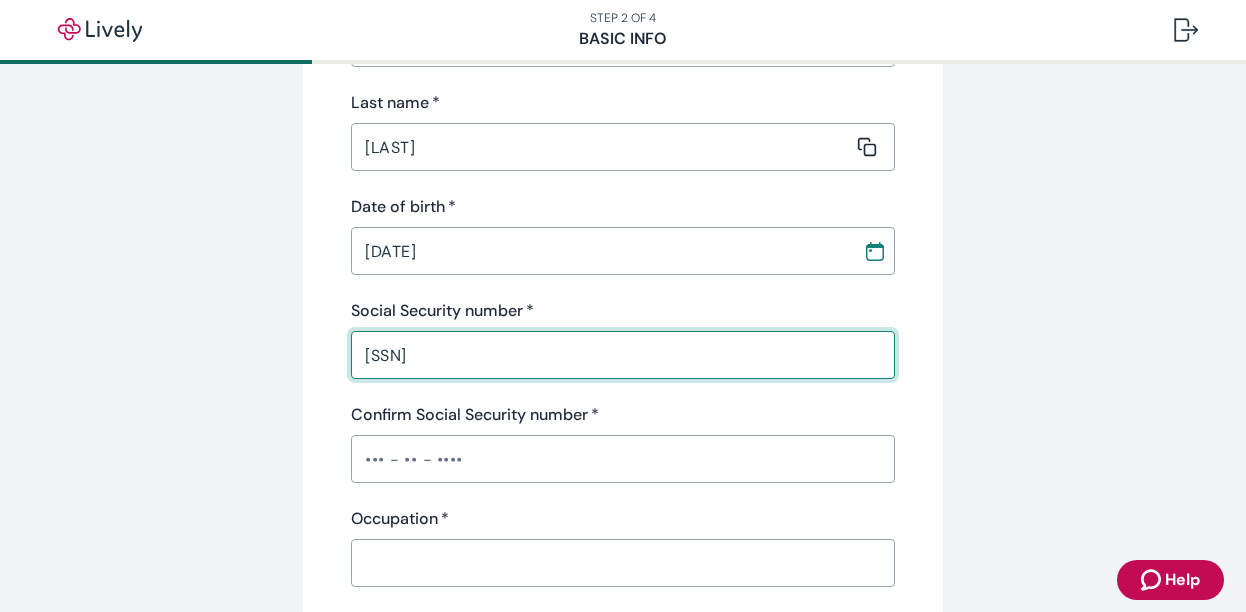 type on "[SSN]" 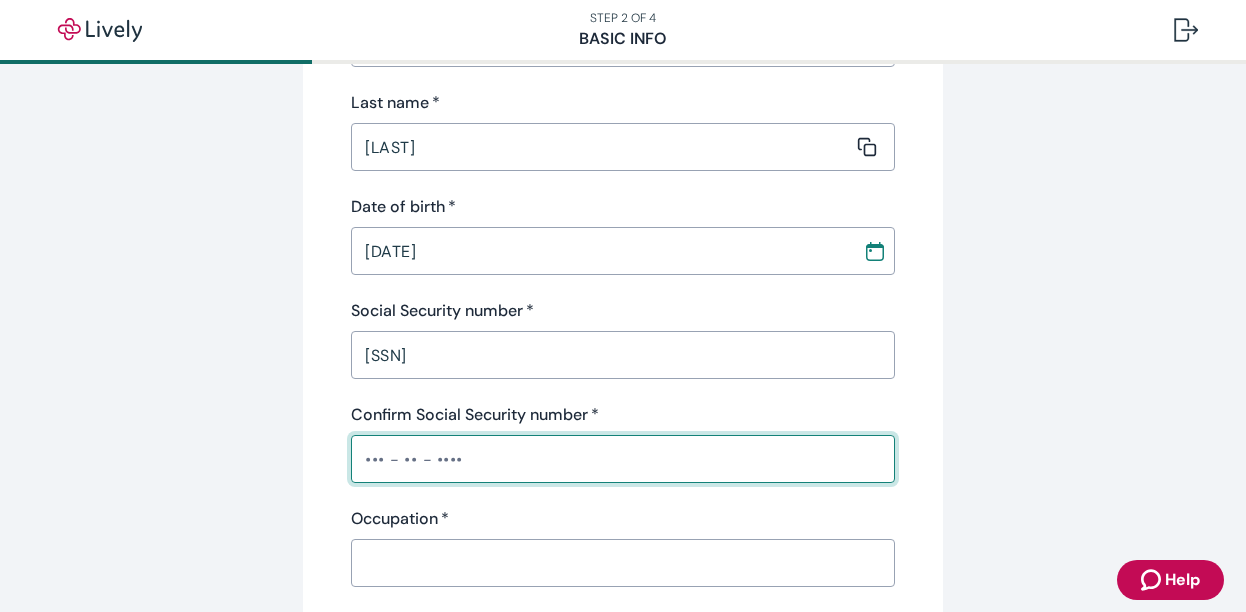 click on "Confirm Social Security number   *" at bounding box center (623, 459) 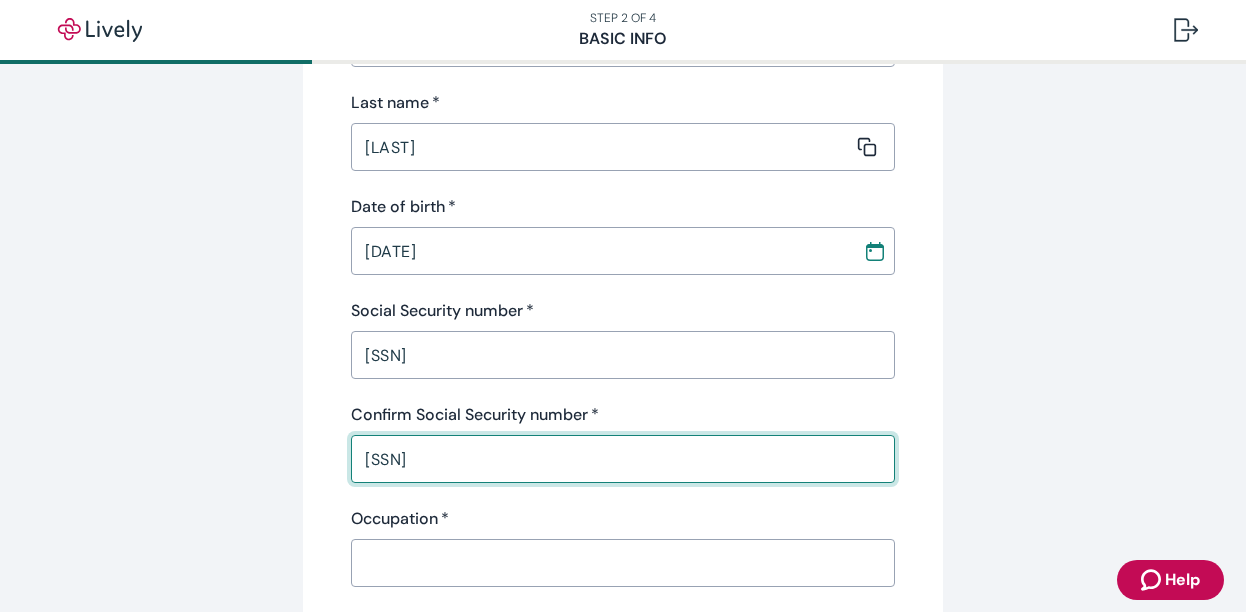 type on "[SSN]" 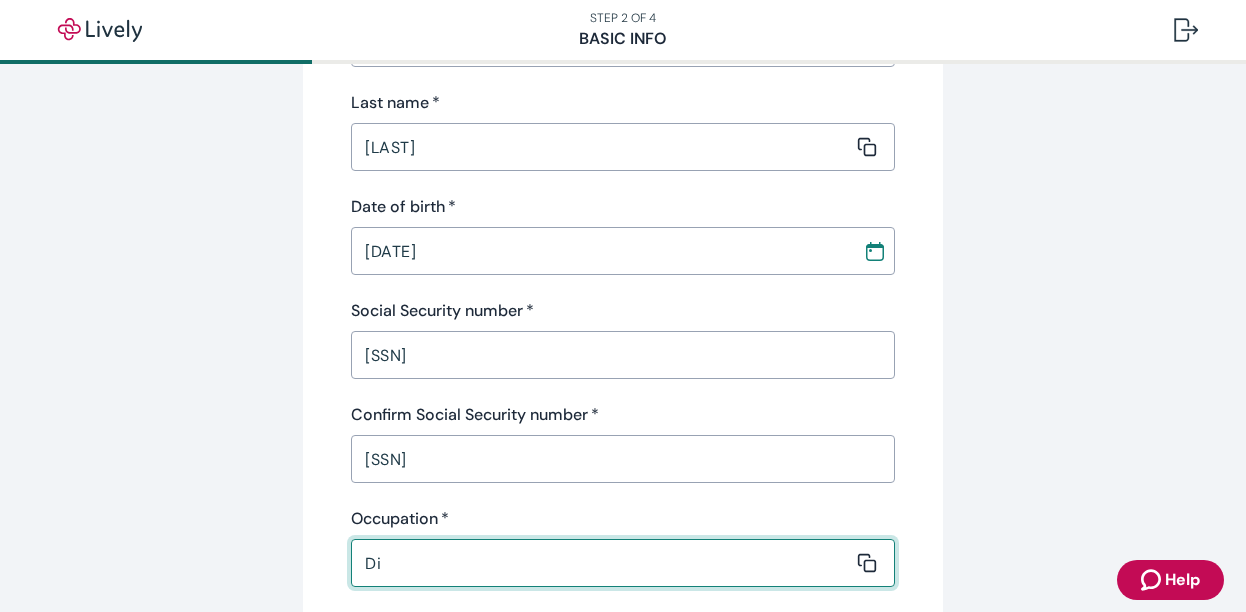 type on "D" 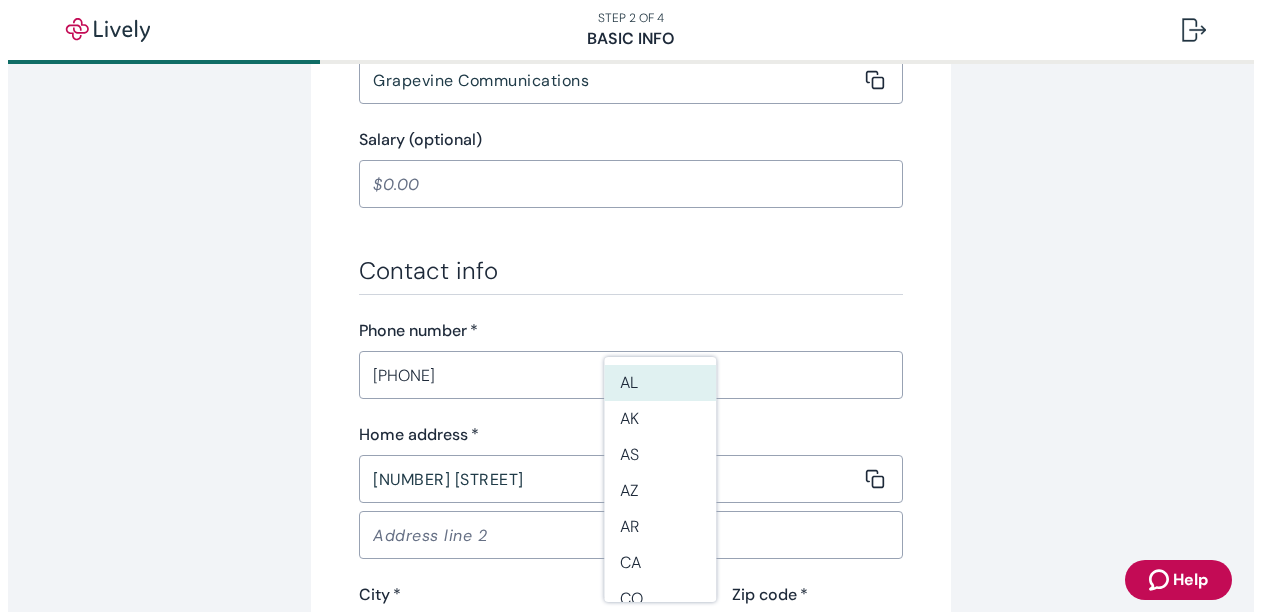 scroll, scrollTop: 1000, scrollLeft: 0, axis: vertical 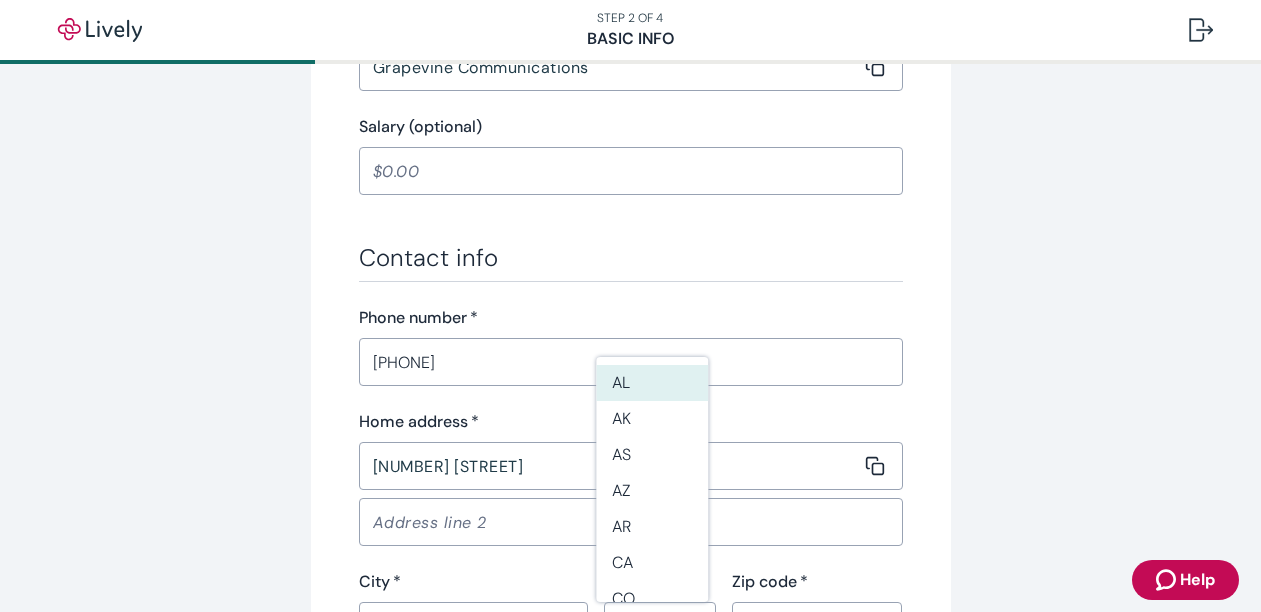 type on "Account Executive" 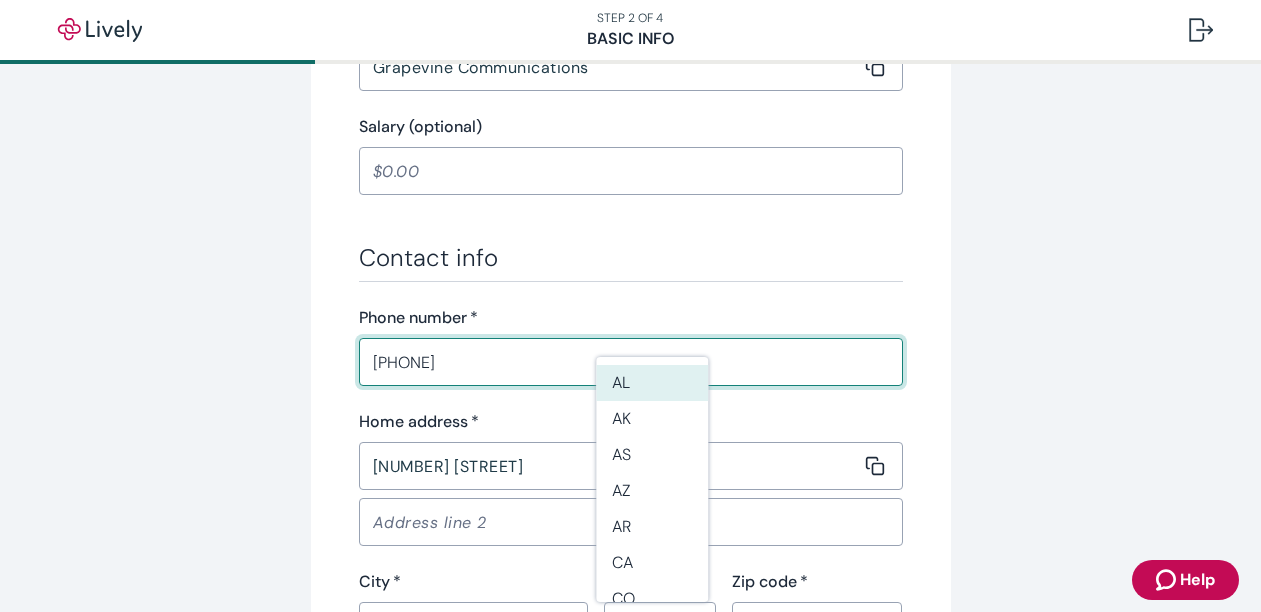drag, startPoint x: 492, startPoint y: 358, endPoint x: 301, endPoint y: 362, distance: 191.04189 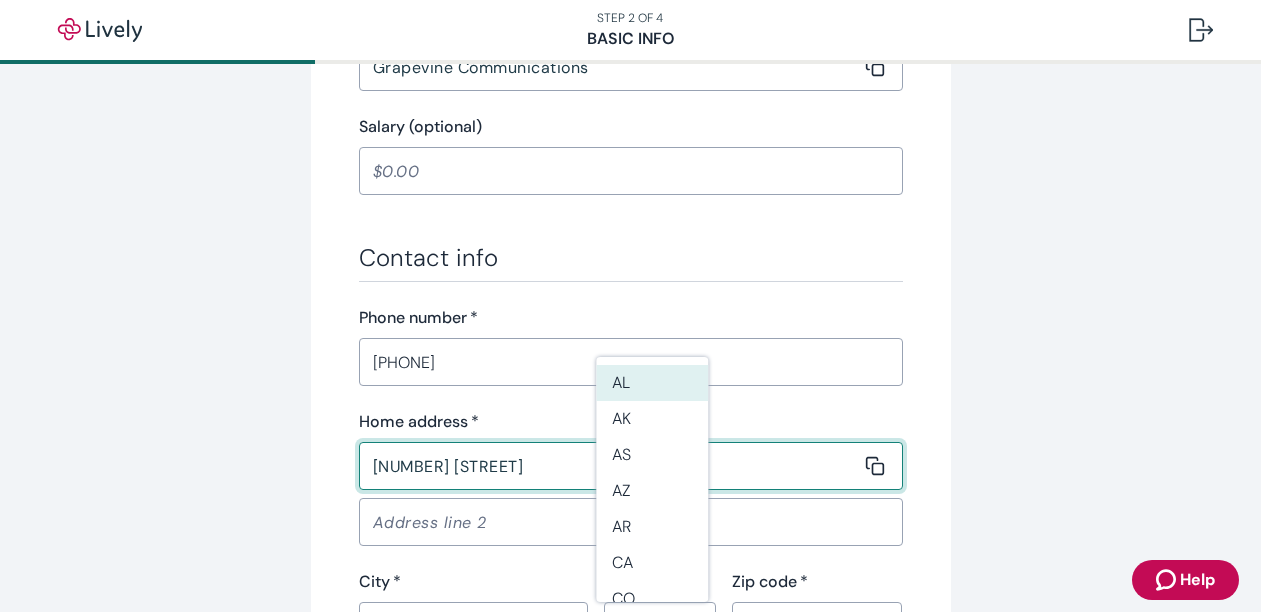 drag, startPoint x: 467, startPoint y: 482, endPoint x: 117, endPoint y: 481, distance: 350.00143 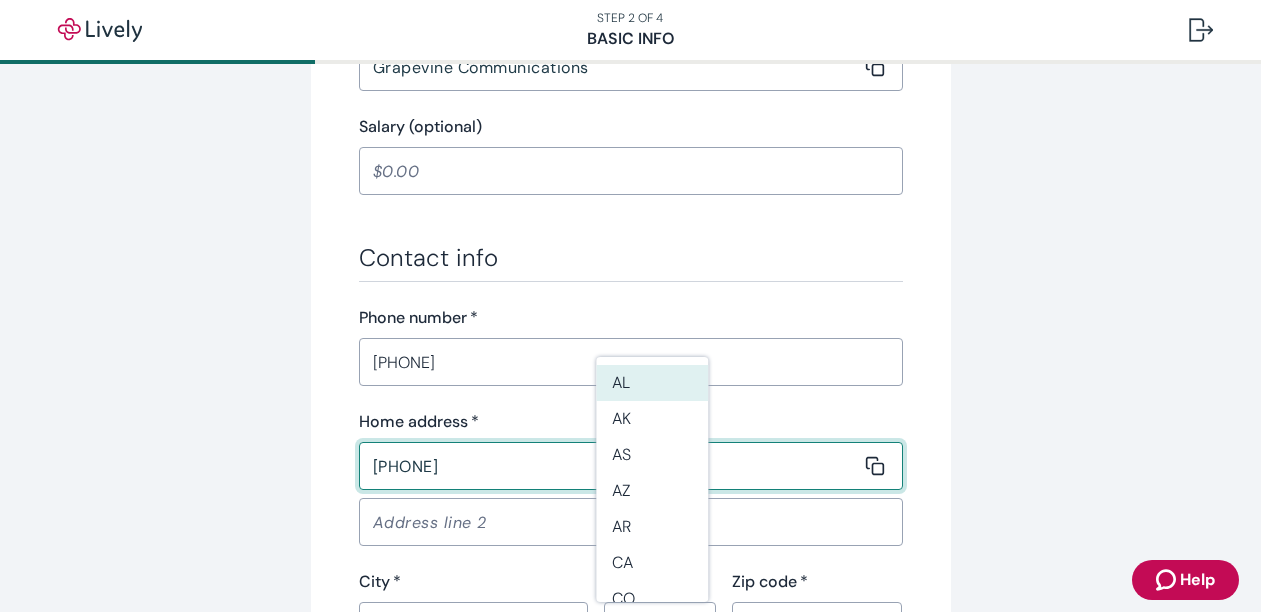 type on "[NUMBER] [STREET]" 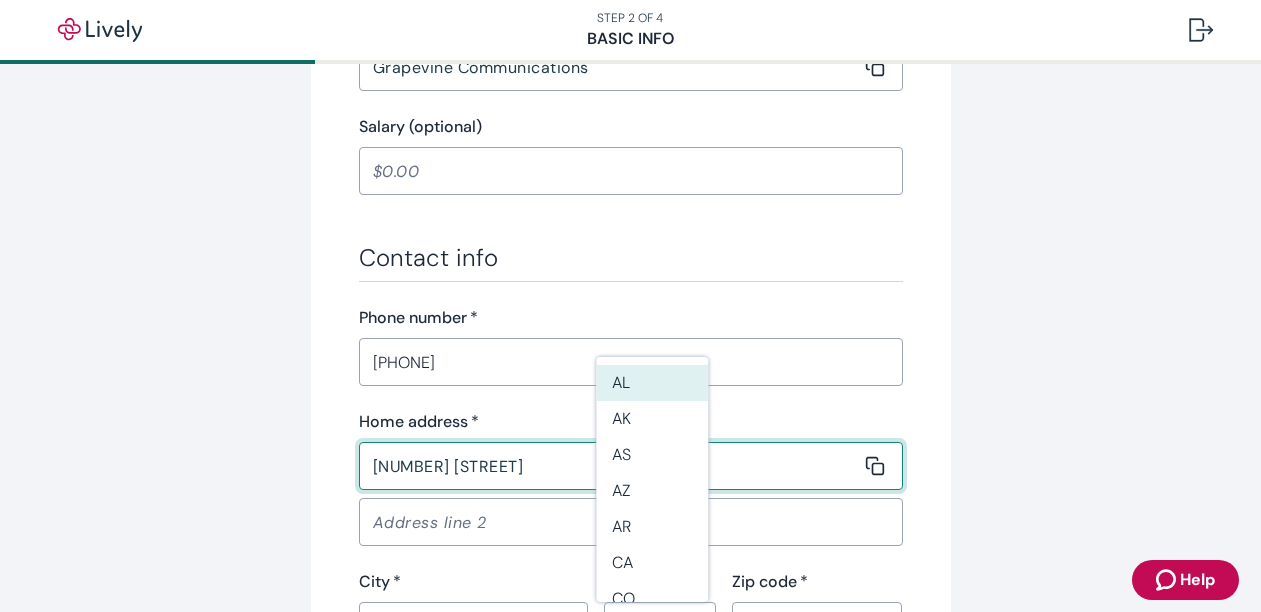type on "FL" 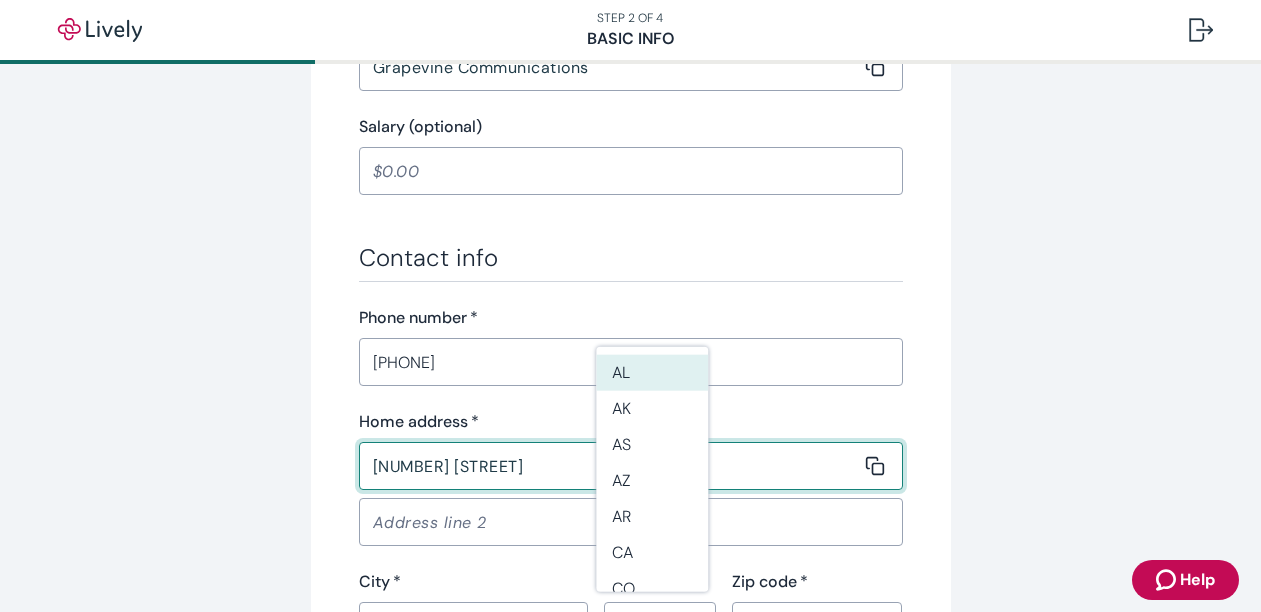 scroll, scrollTop: 1200, scrollLeft: 0, axis: vertical 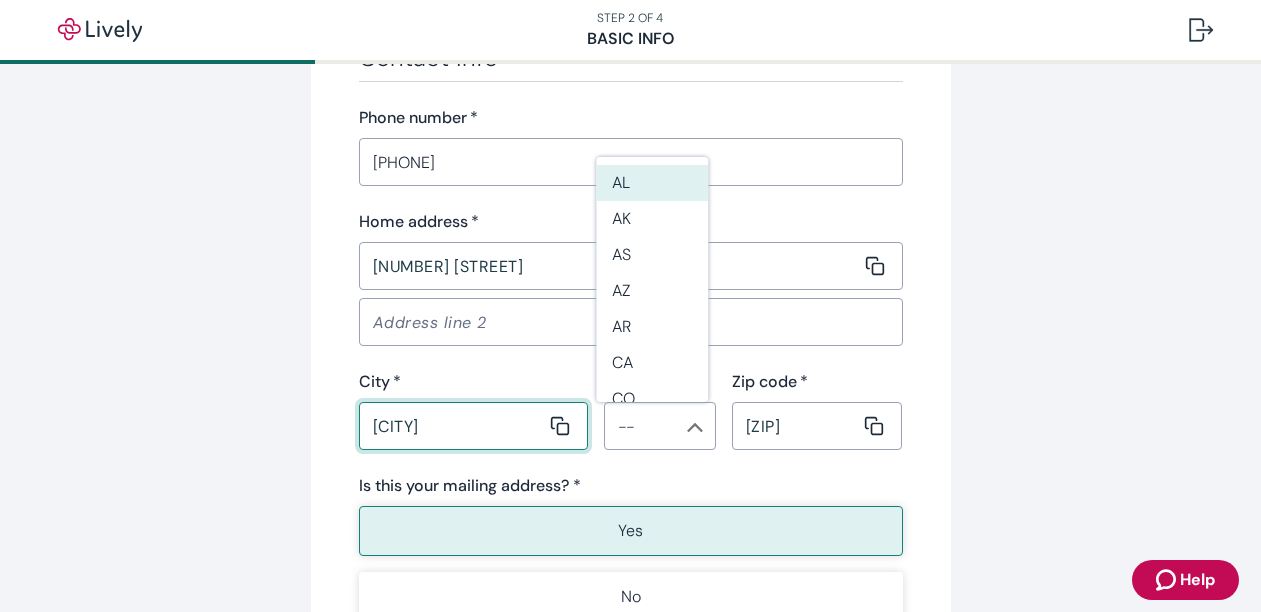 click on "[CITY]" at bounding box center [452, 426] 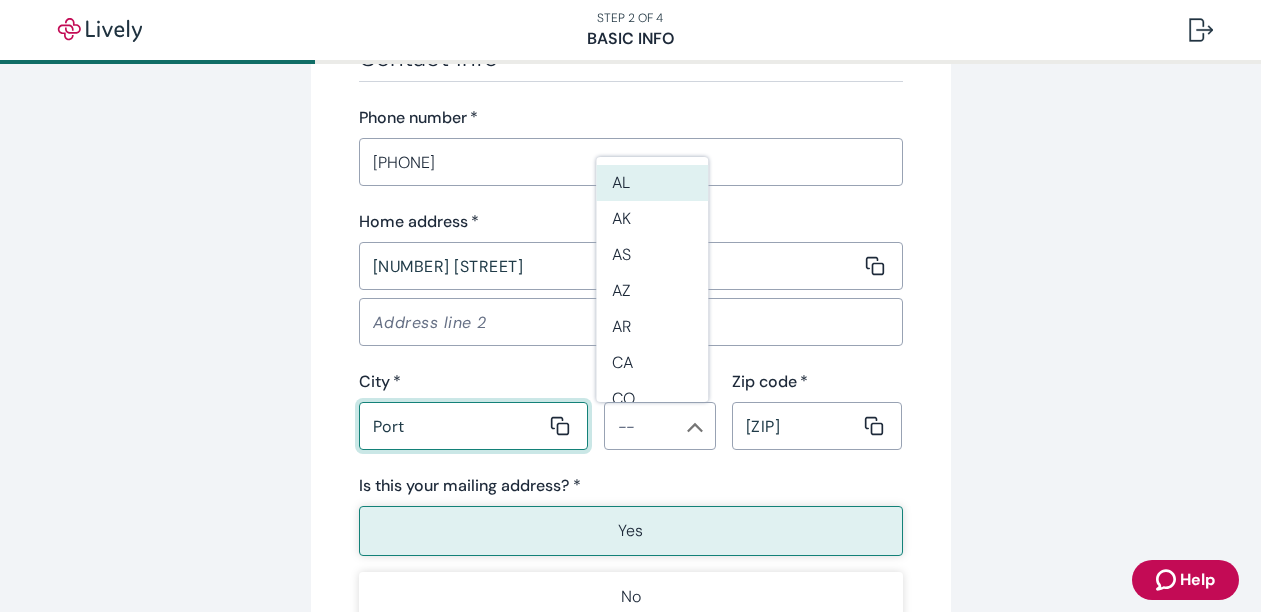type on "[CITY]" 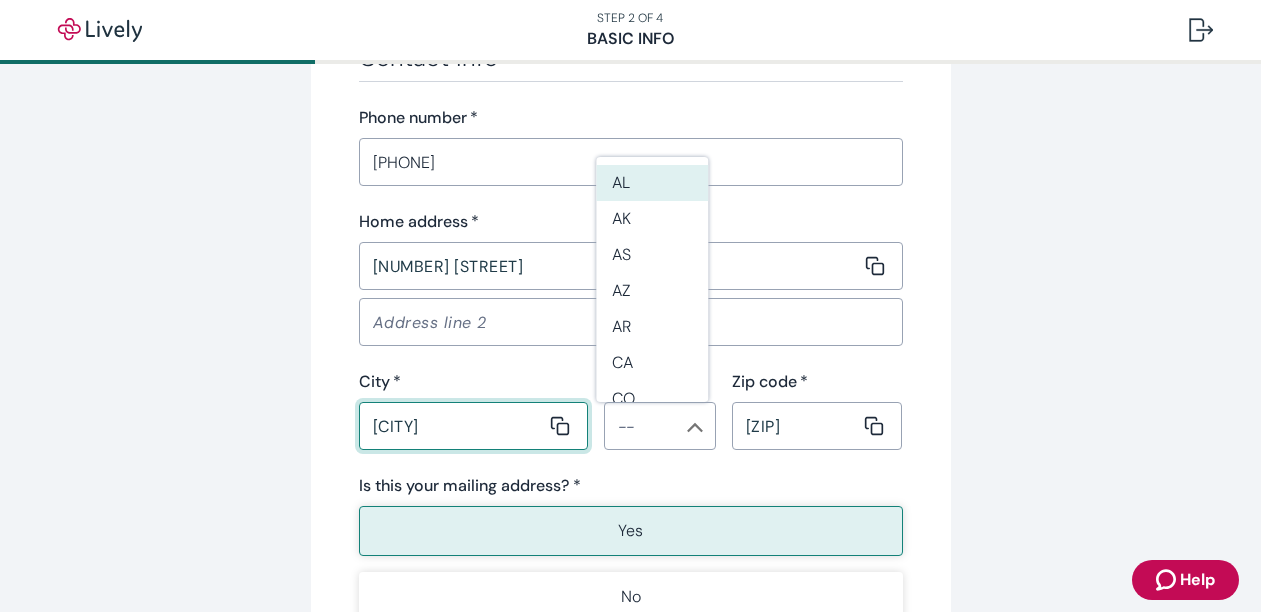 type on "FL" 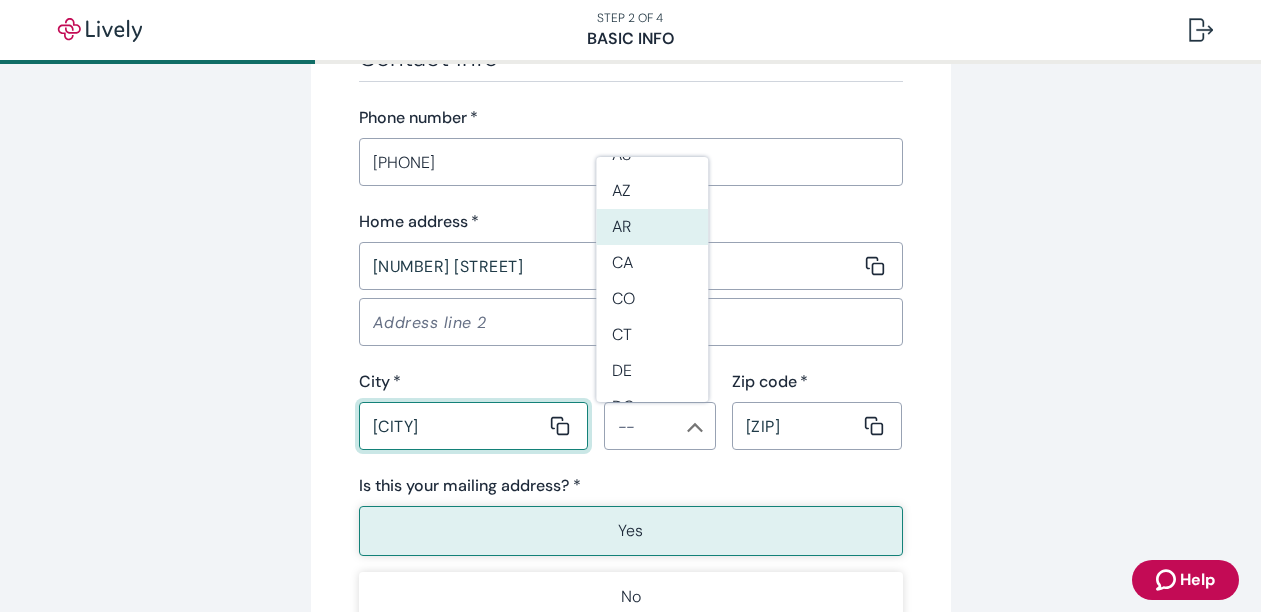 scroll, scrollTop: 300, scrollLeft: 0, axis: vertical 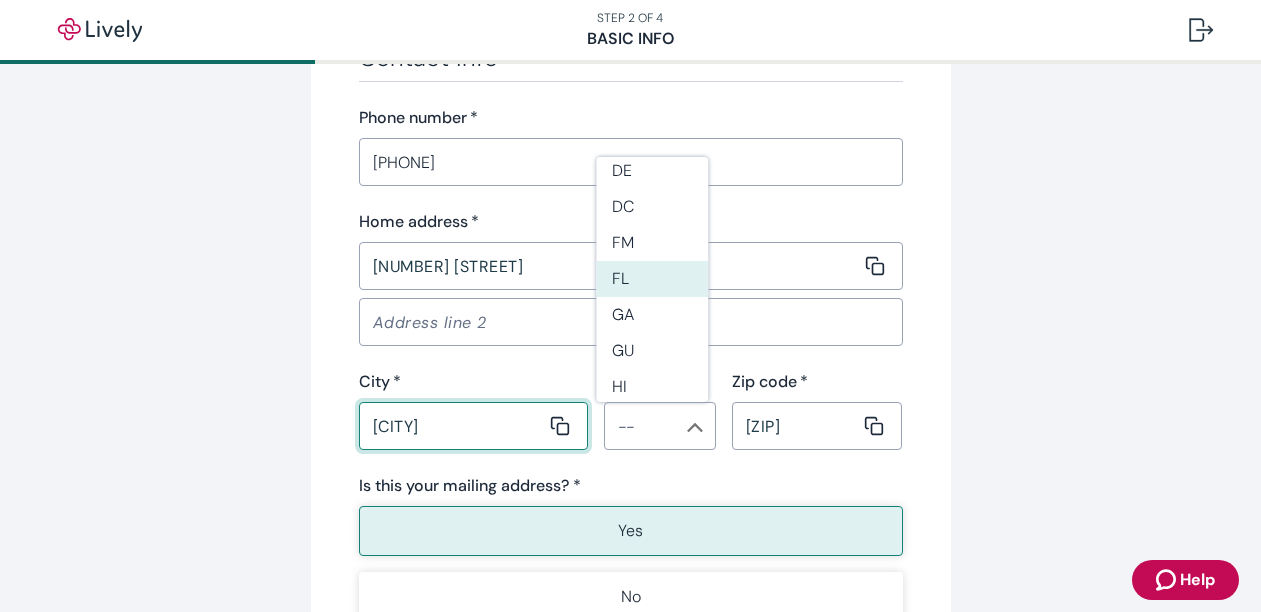 click on "FL" at bounding box center (652, 279) 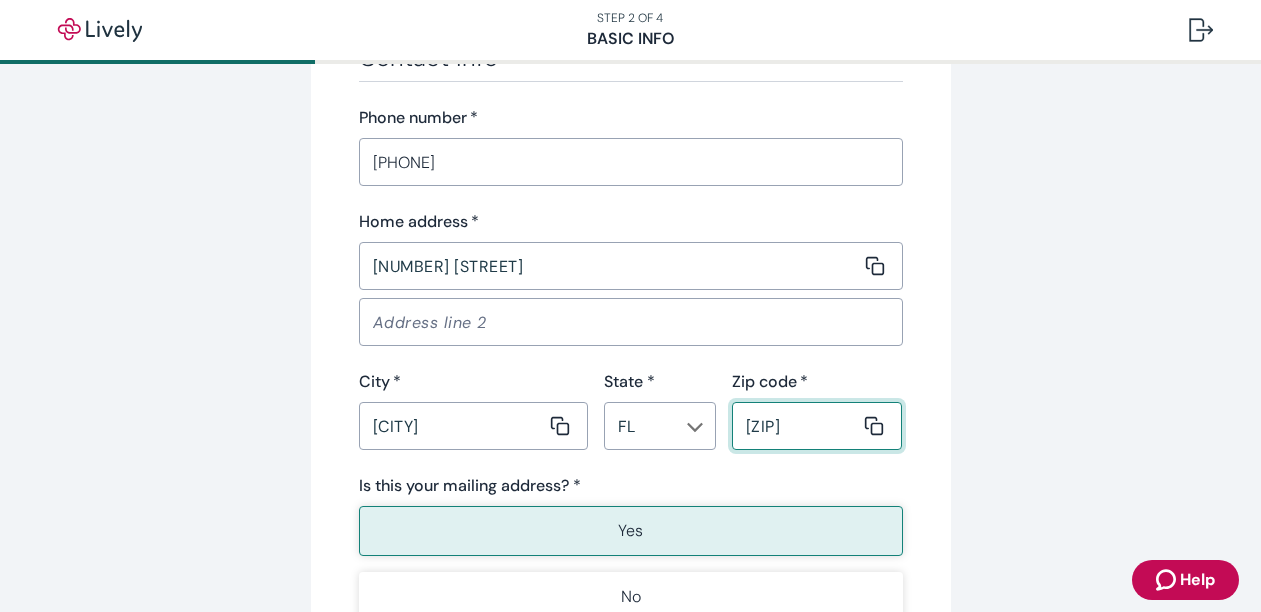 drag, startPoint x: 803, startPoint y: 425, endPoint x: 675, endPoint y: 424, distance: 128.0039 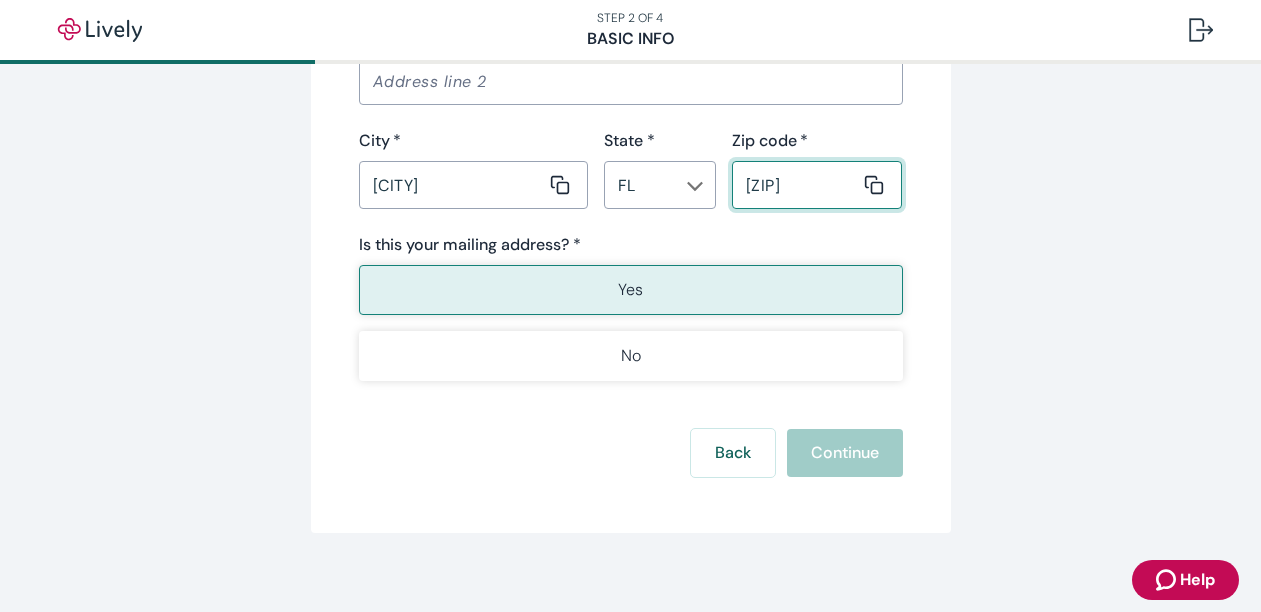 scroll, scrollTop: 1458, scrollLeft: 0, axis: vertical 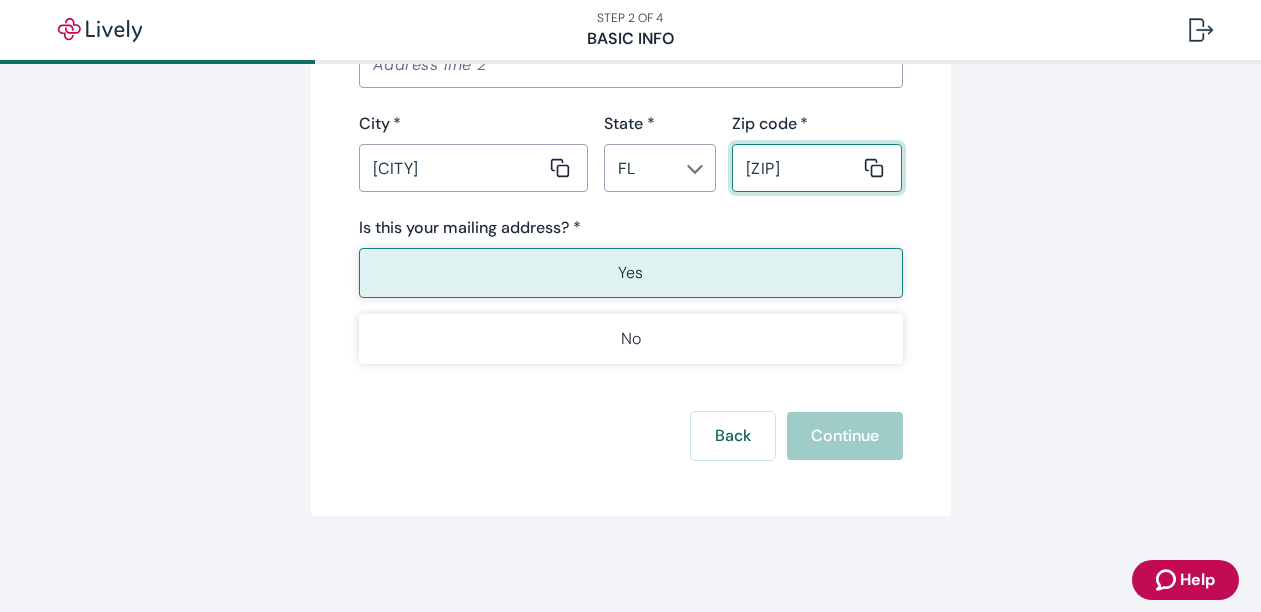 type on "[ZIP]" 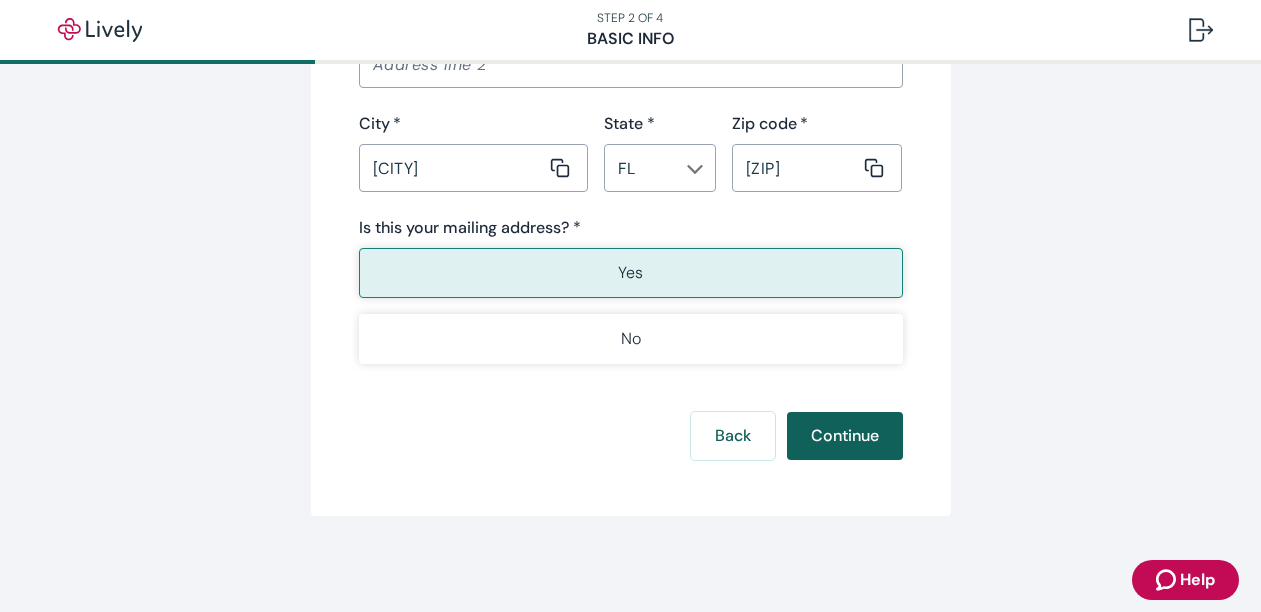 click on "Back Continue" at bounding box center [631, 436] 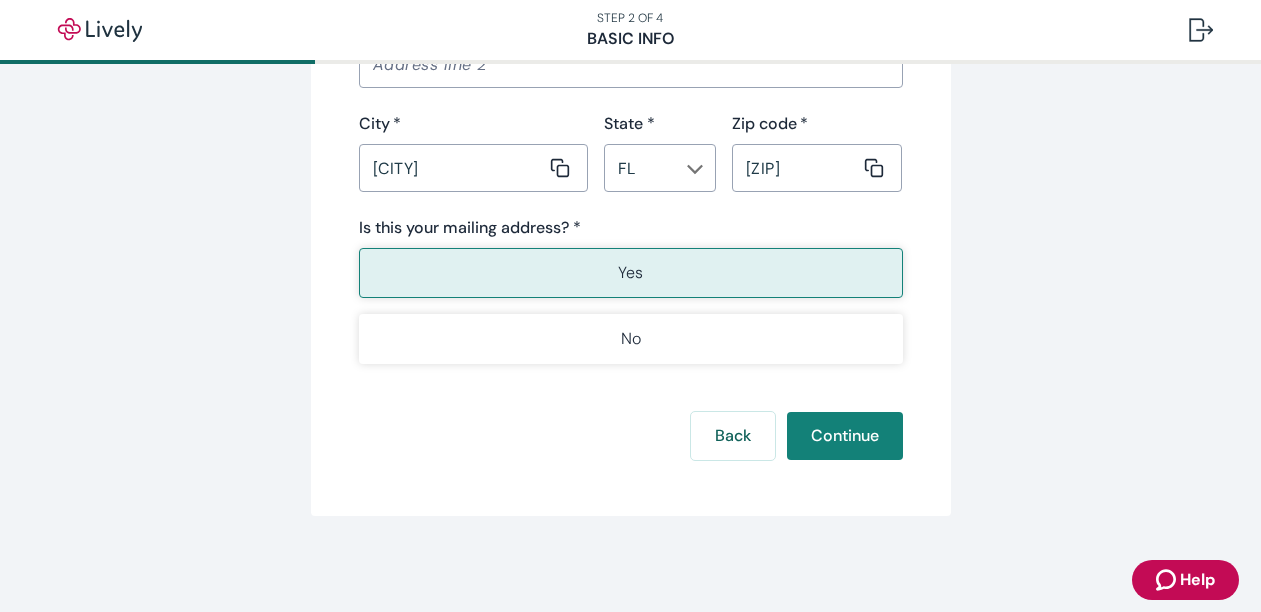 click on "Yes" at bounding box center [631, 273] 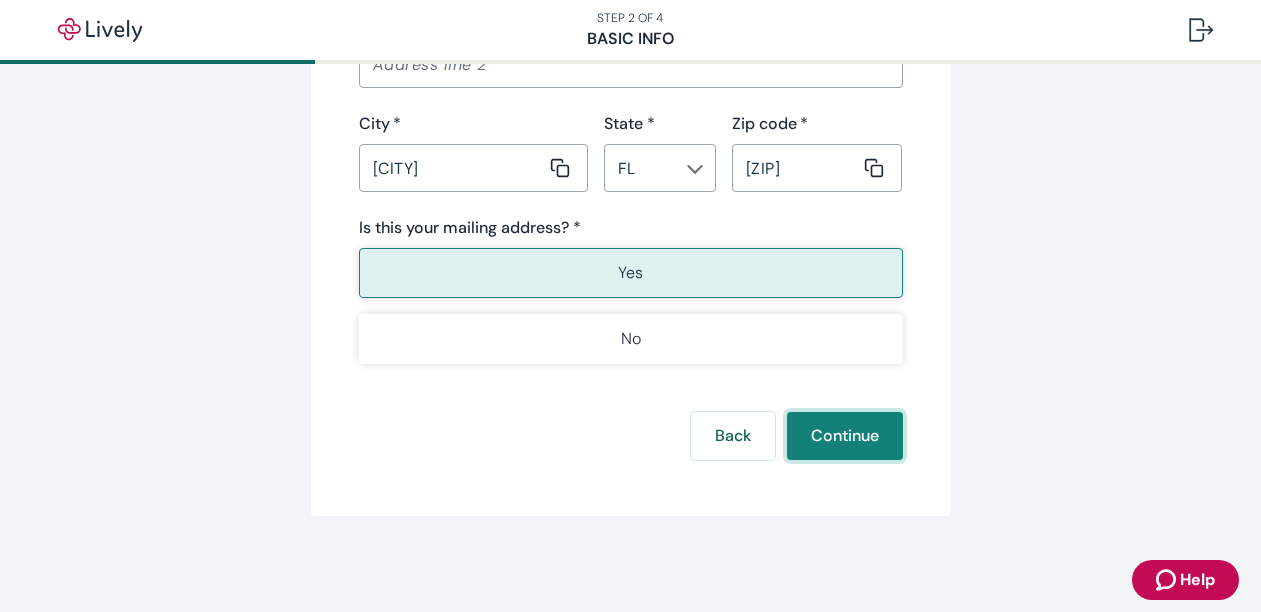 click on "Continue" at bounding box center [845, 436] 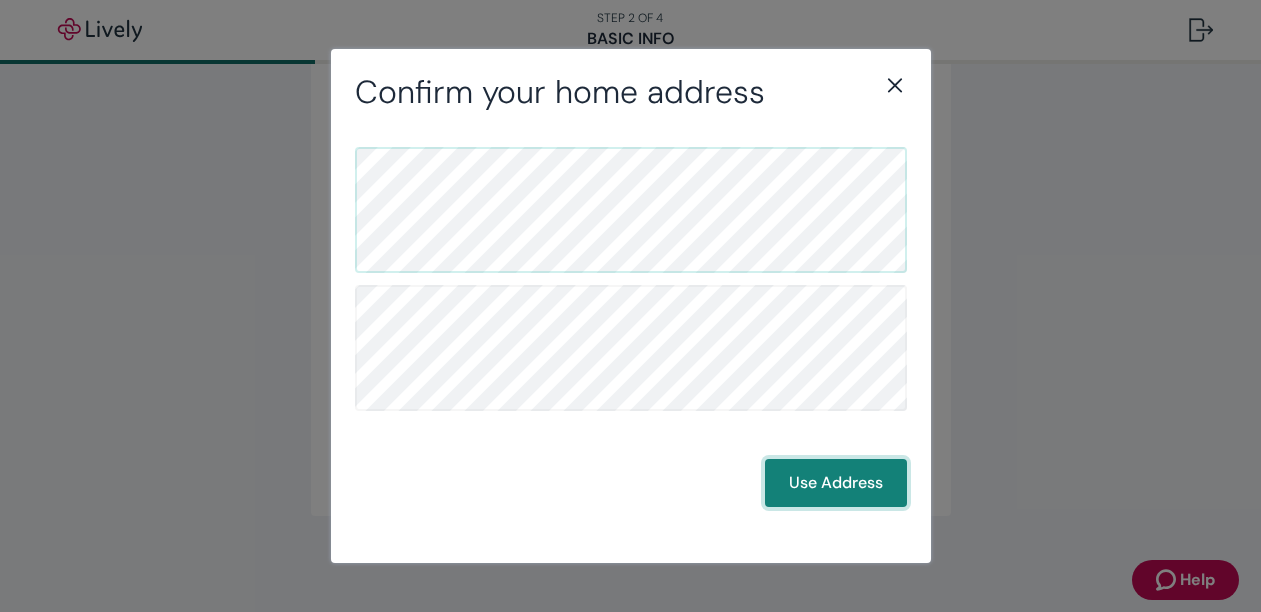 click on "Use Address" at bounding box center (836, 483) 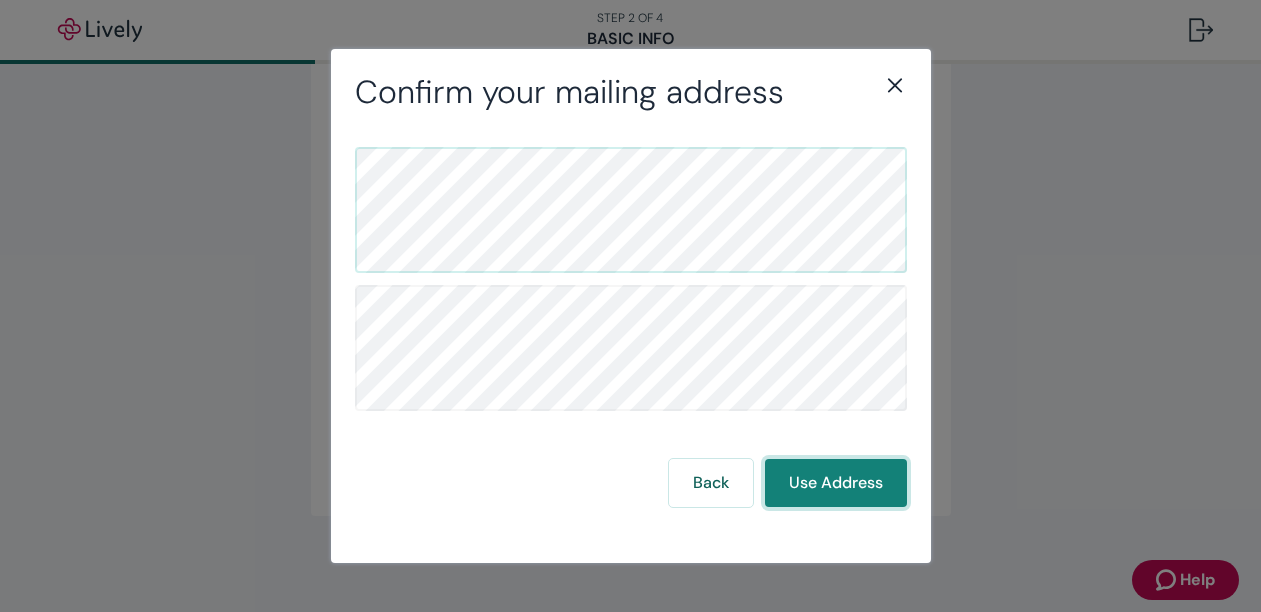 click on "Use Address" at bounding box center [836, 483] 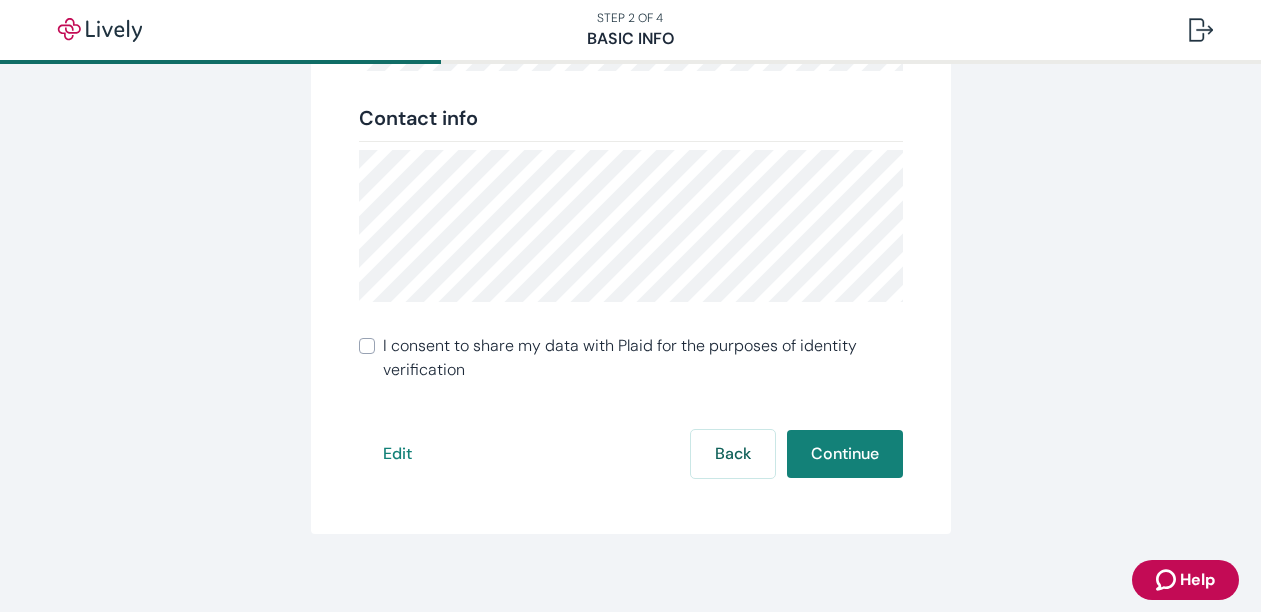 scroll, scrollTop: 522, scrollLeft: 0, axis: vertical 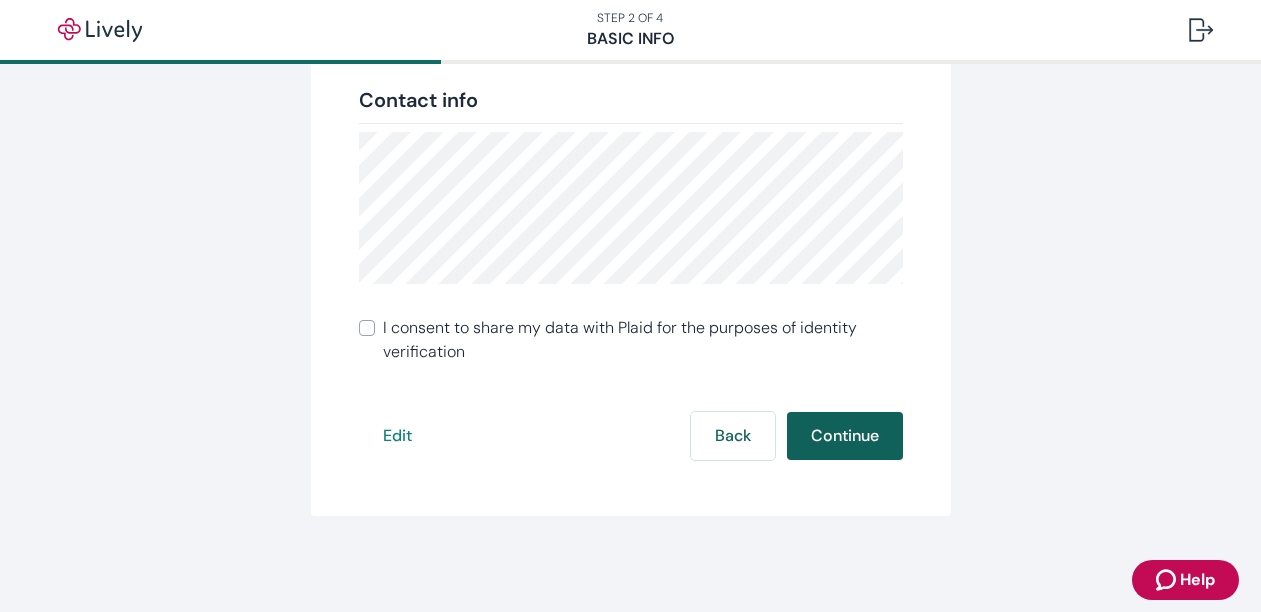 click on "Continue" at bounding box center [845, 436] 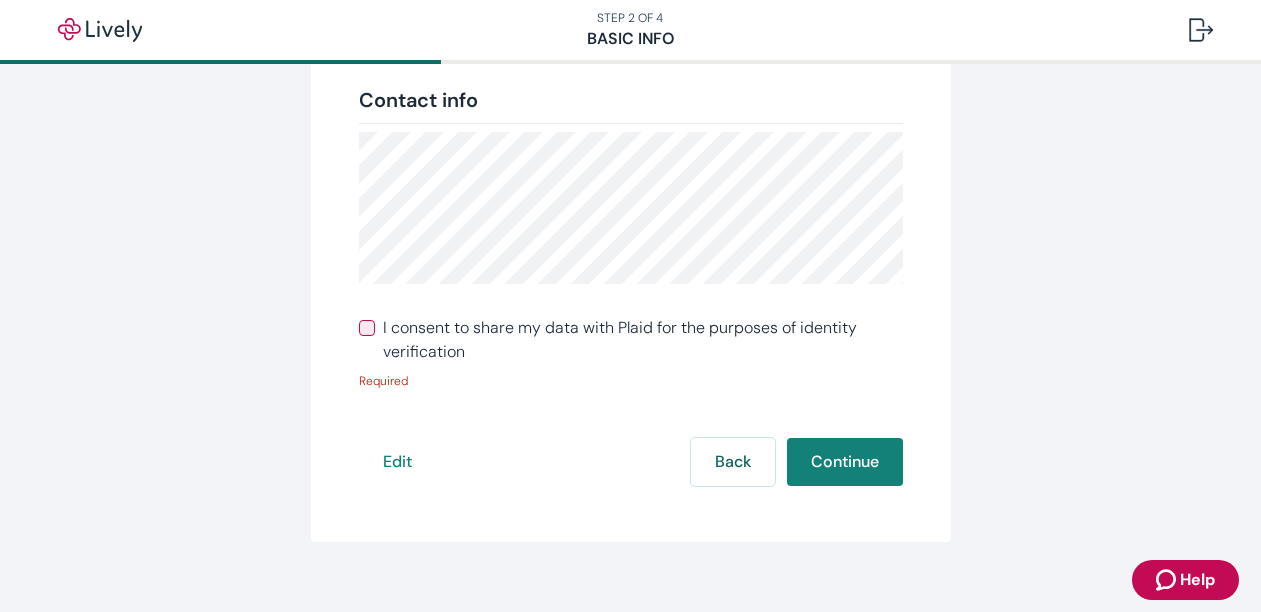 click on "I consent to share my data with Plaid for the purposes of identity verification" at bounding box center [367, 328] 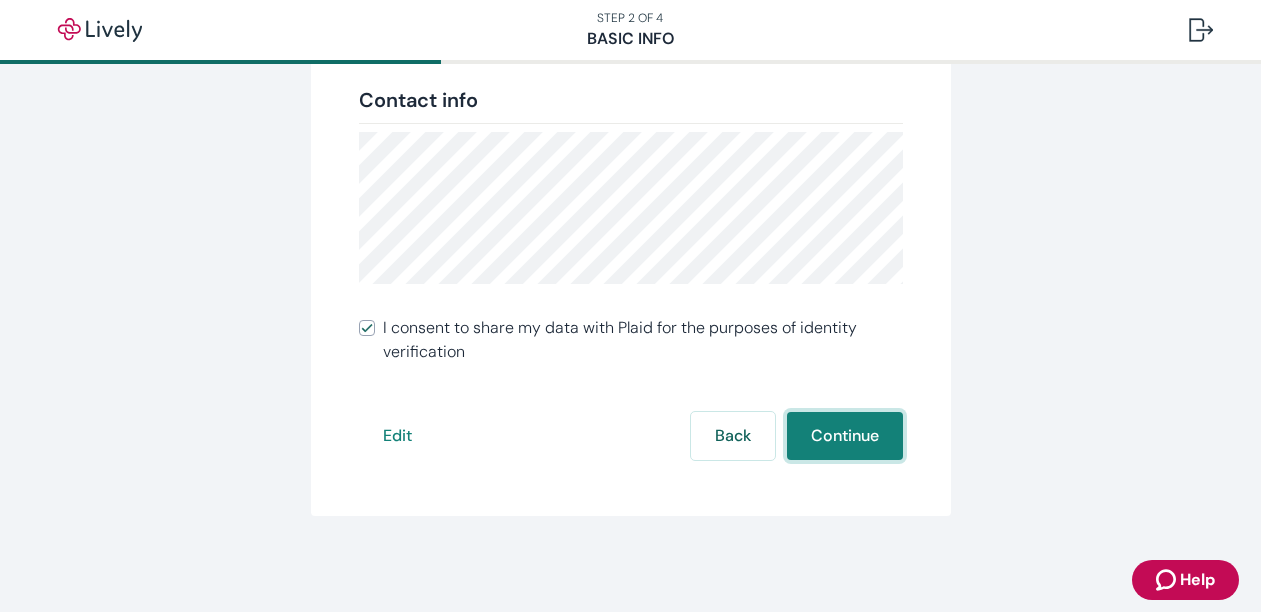 click on "Continue" at bounding box center [845, 436] 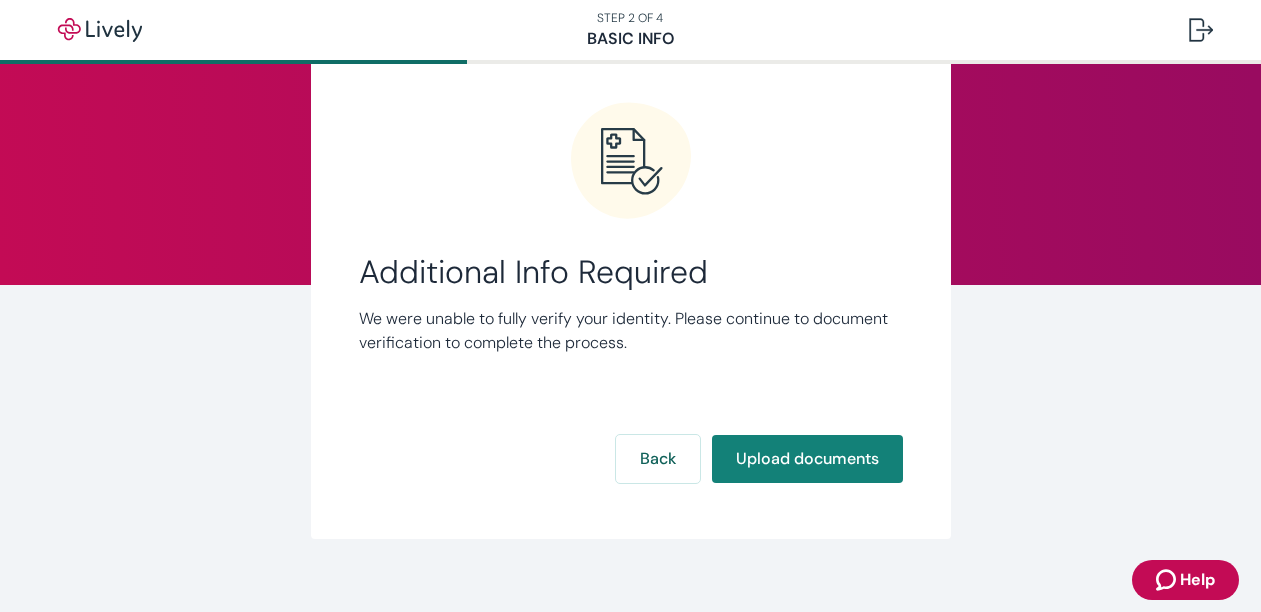 scroll, scrollTop: 100, scrollLeft: 0, axis: vertical 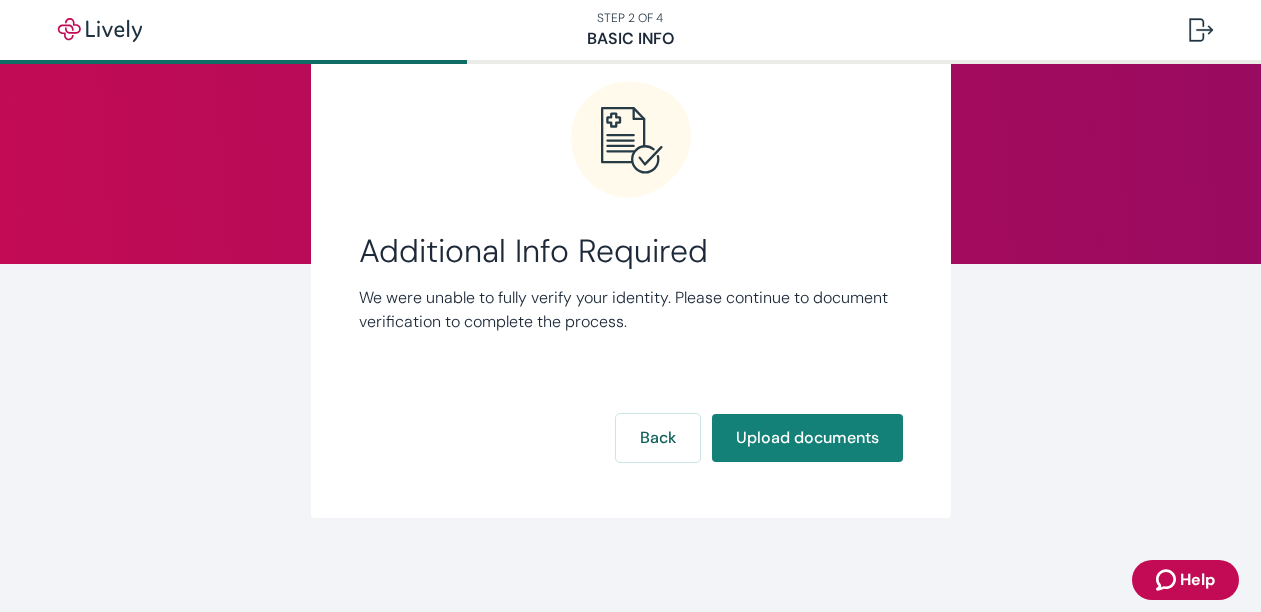 click on "Additional Info Required We were unable to fully verify your identity. Please continue to document verification to complete the process. Back Upload documents" at bounding box center [631, 275] 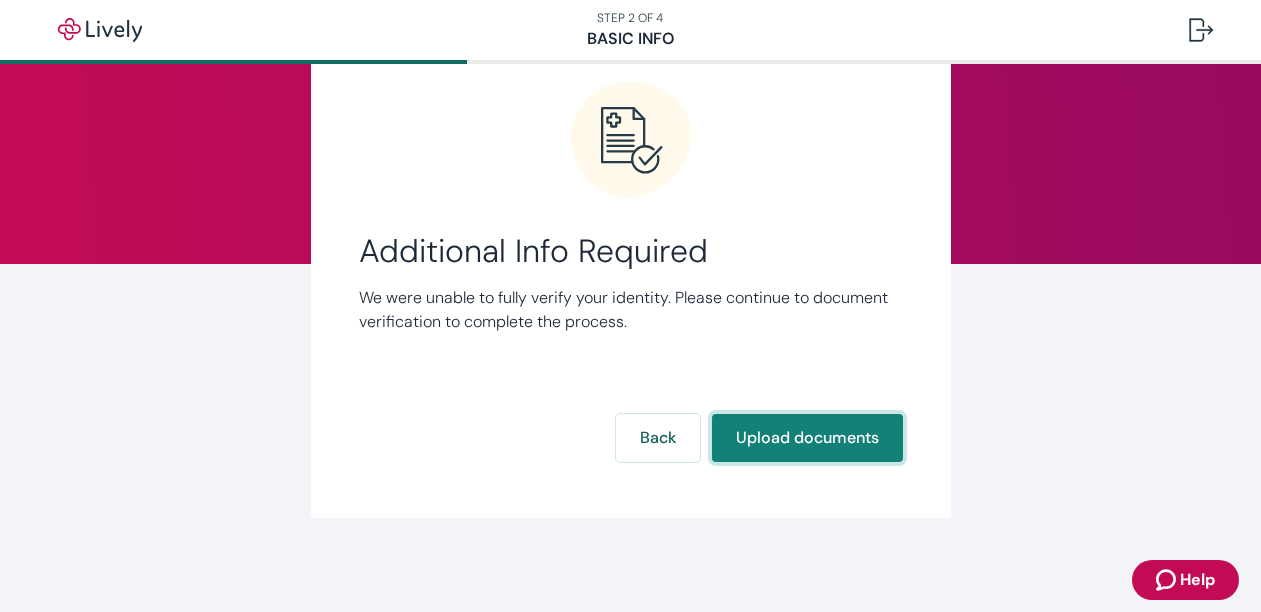 click on "Upload documents" at bounding box center [807, 438] 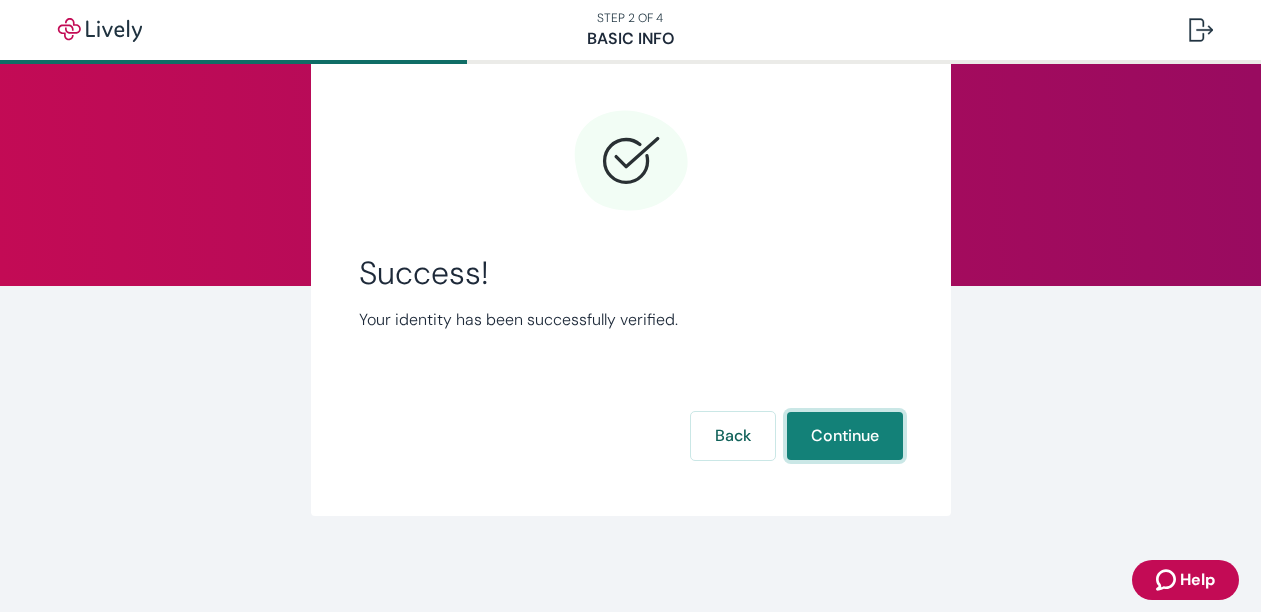 click on "Continue" at bounding box center (845, 436) 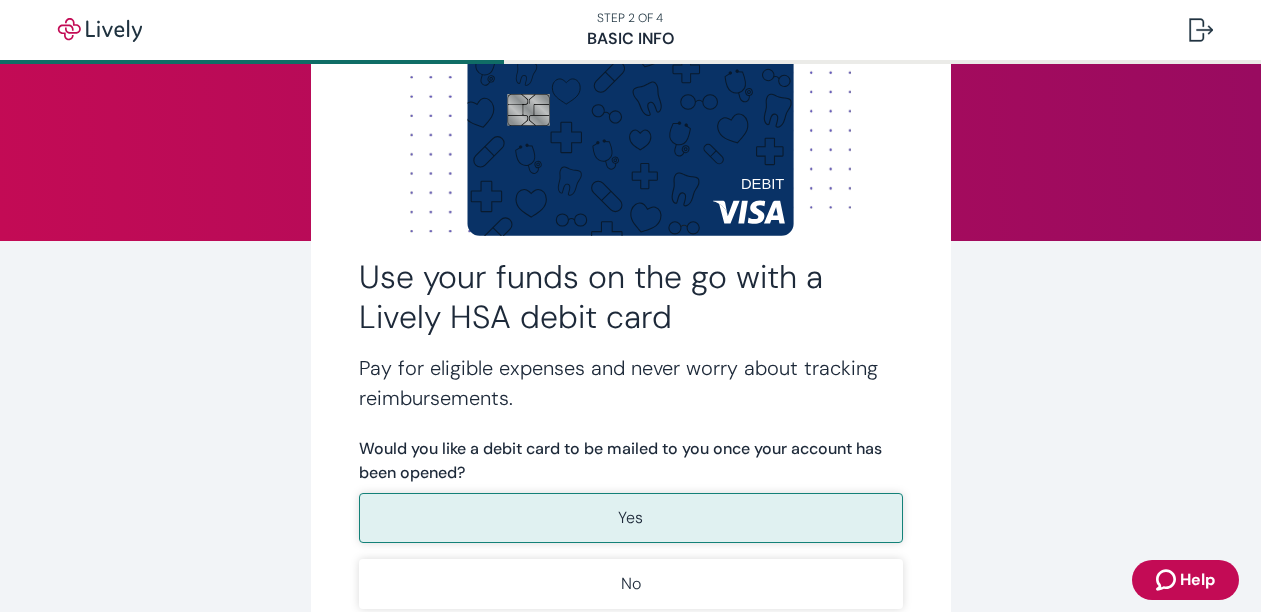 scroll, scrollTop: 200, scrollLeft: 0, axis: vertical 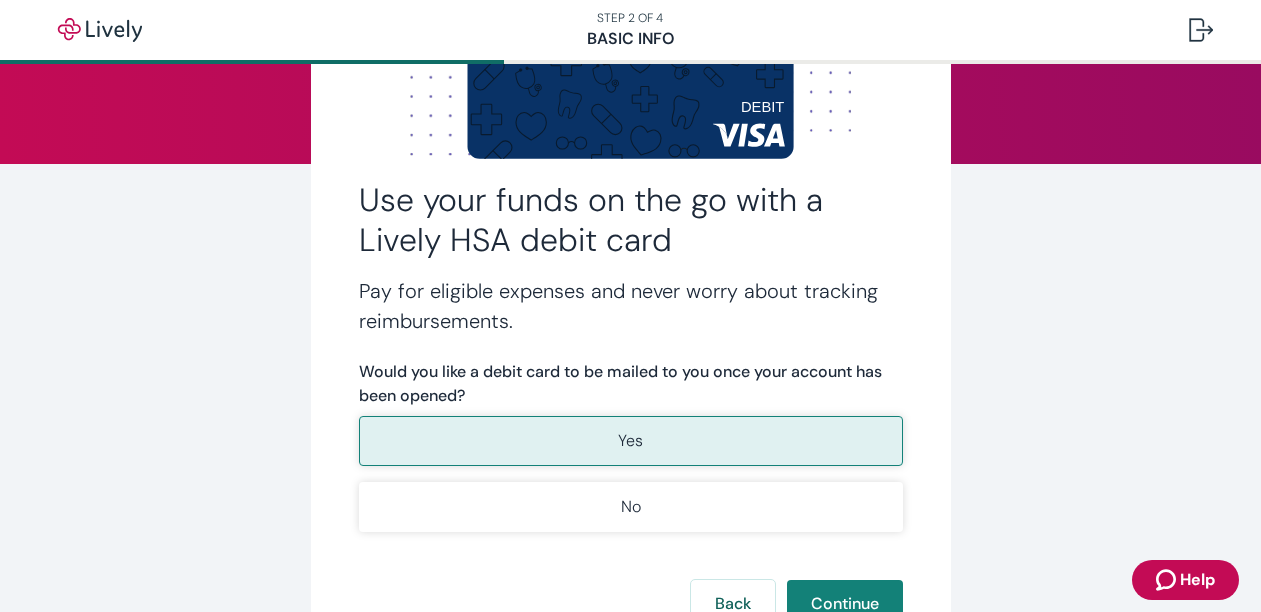 click on "Yes" at bounding box center [631, 441] 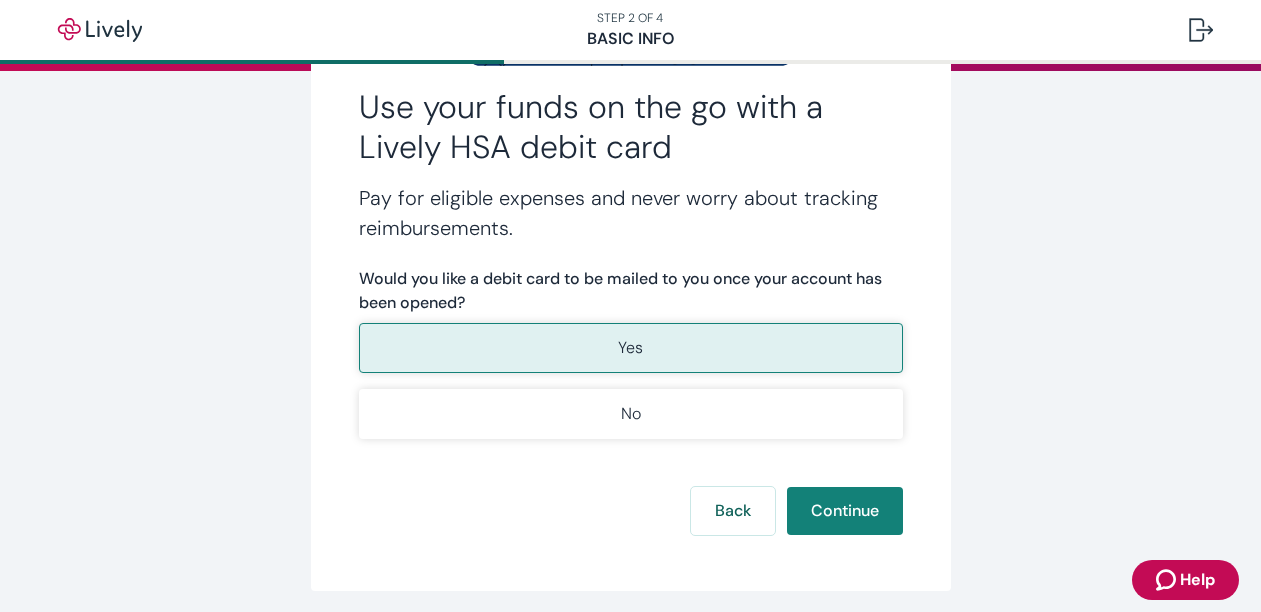 scroll, scrollTop: 300, scrollLeft: 0, axis: vertical 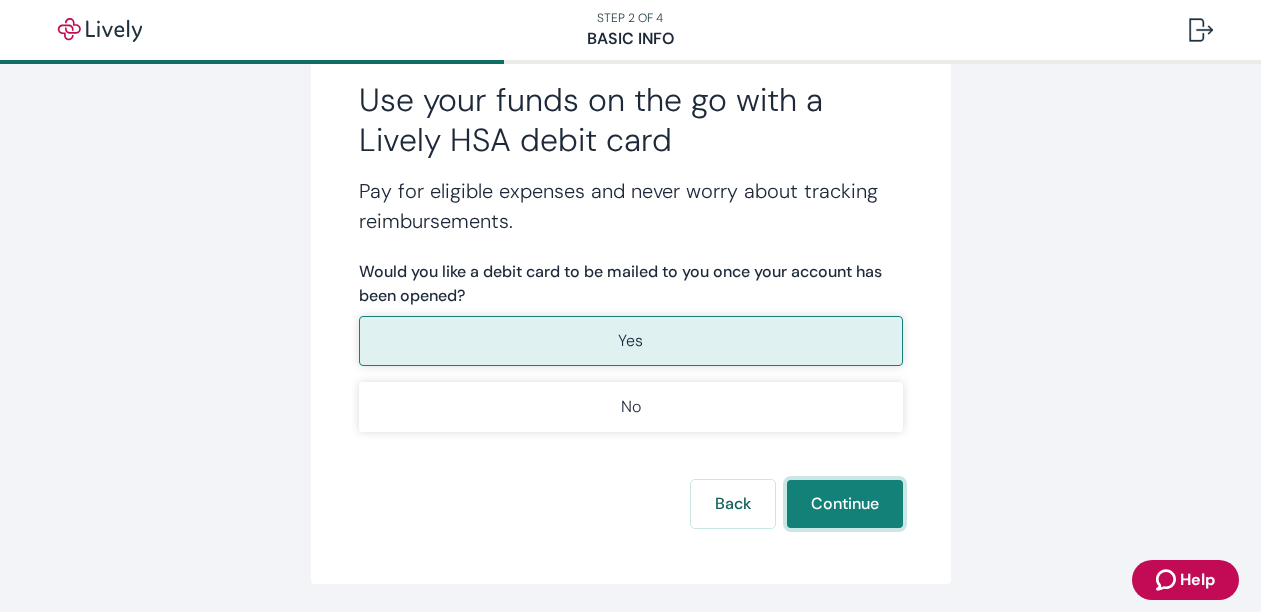 click on "Continue" at bounding box center [845, 504] 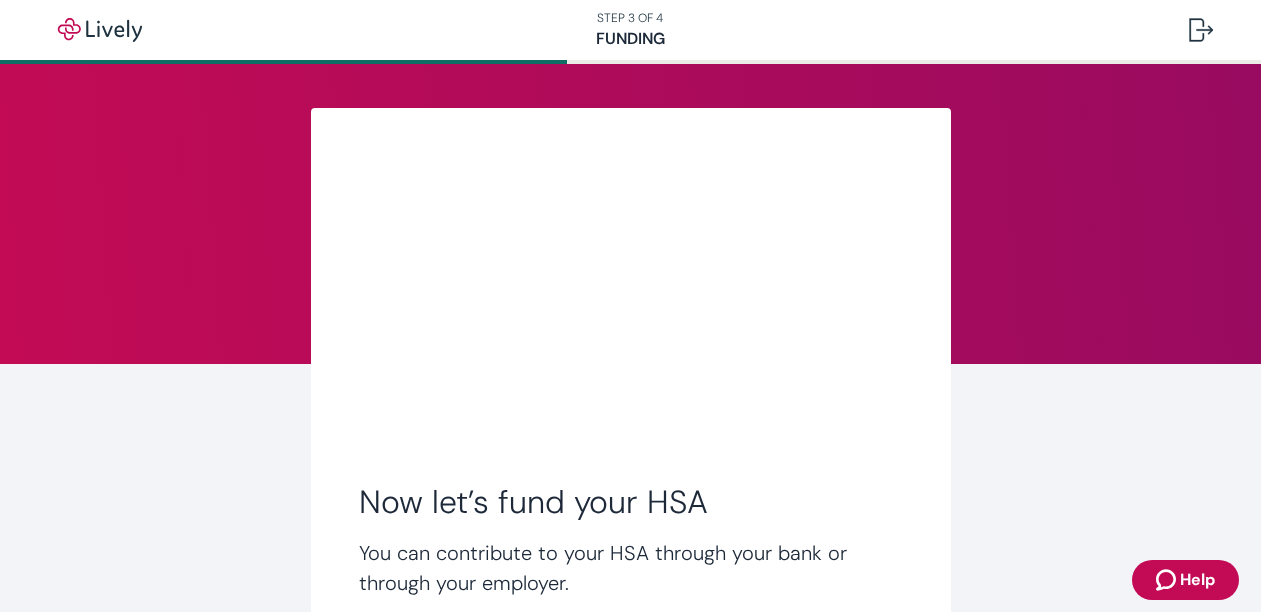 scroll, scrollTop: 234, scrollLeft: 0, axis: vertical 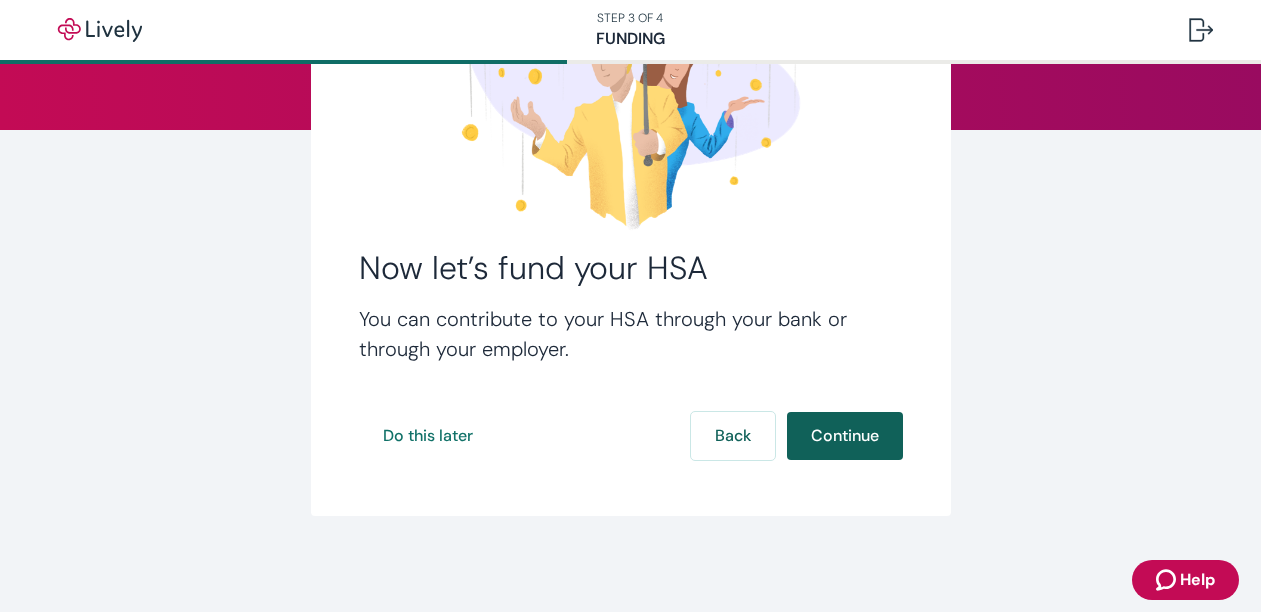click on "Continue" at bounding box center (845, 436) 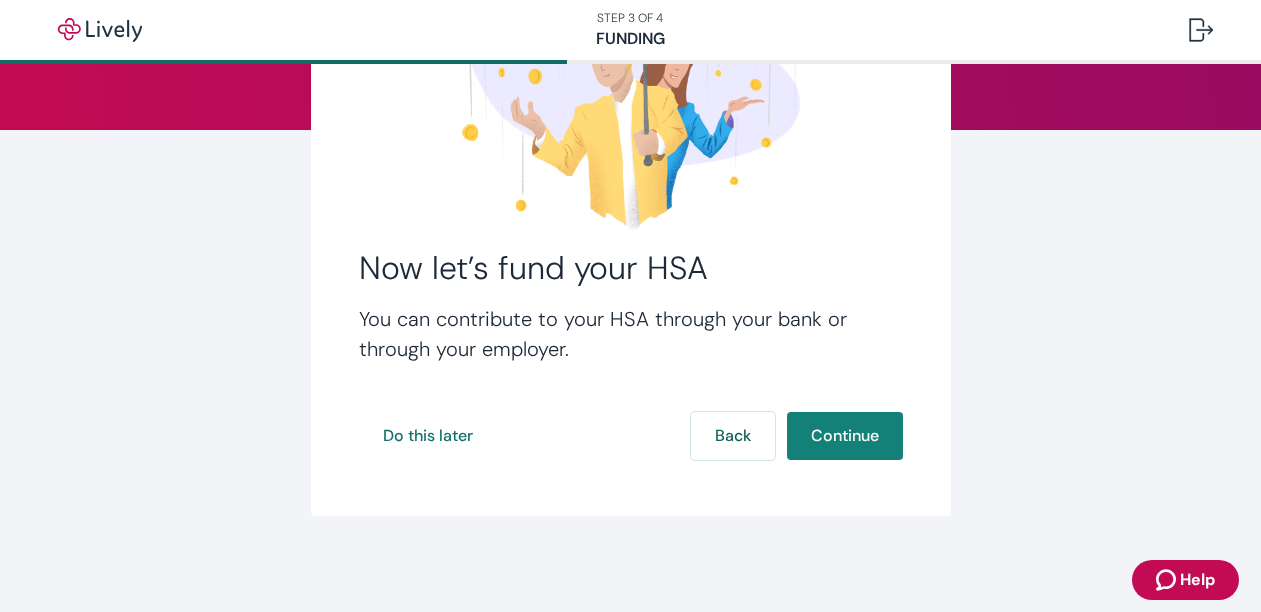 scroll, scrollTop: 0, scrollLeft: 0, axis: both 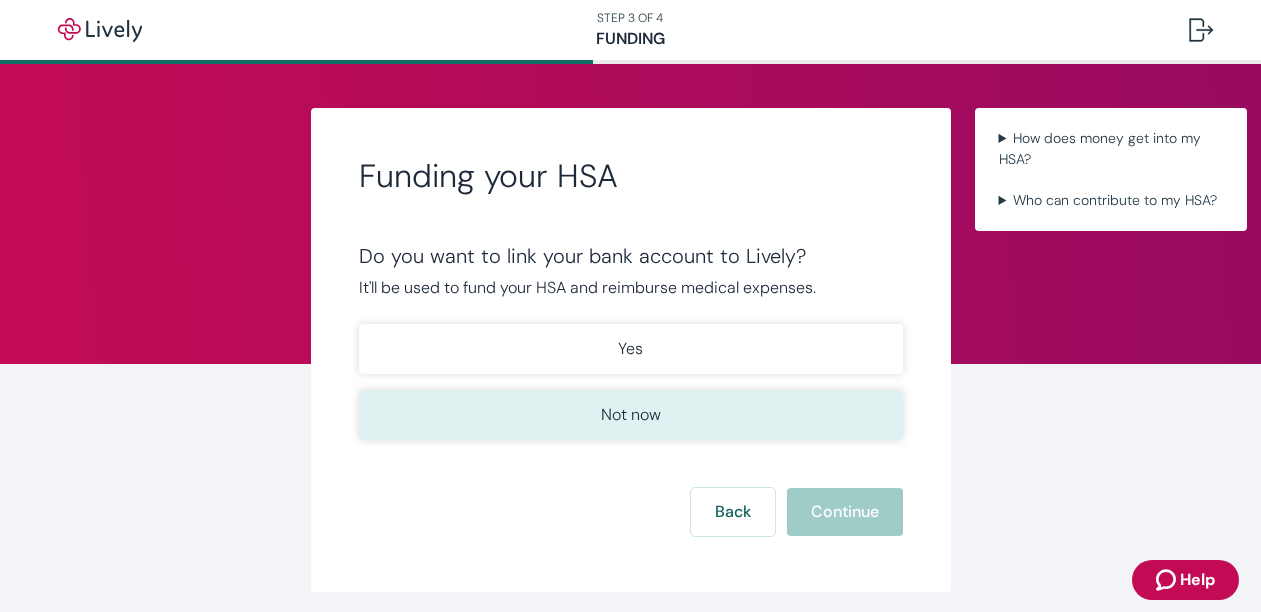 click on "Not now" at bounding box center (631, 415) 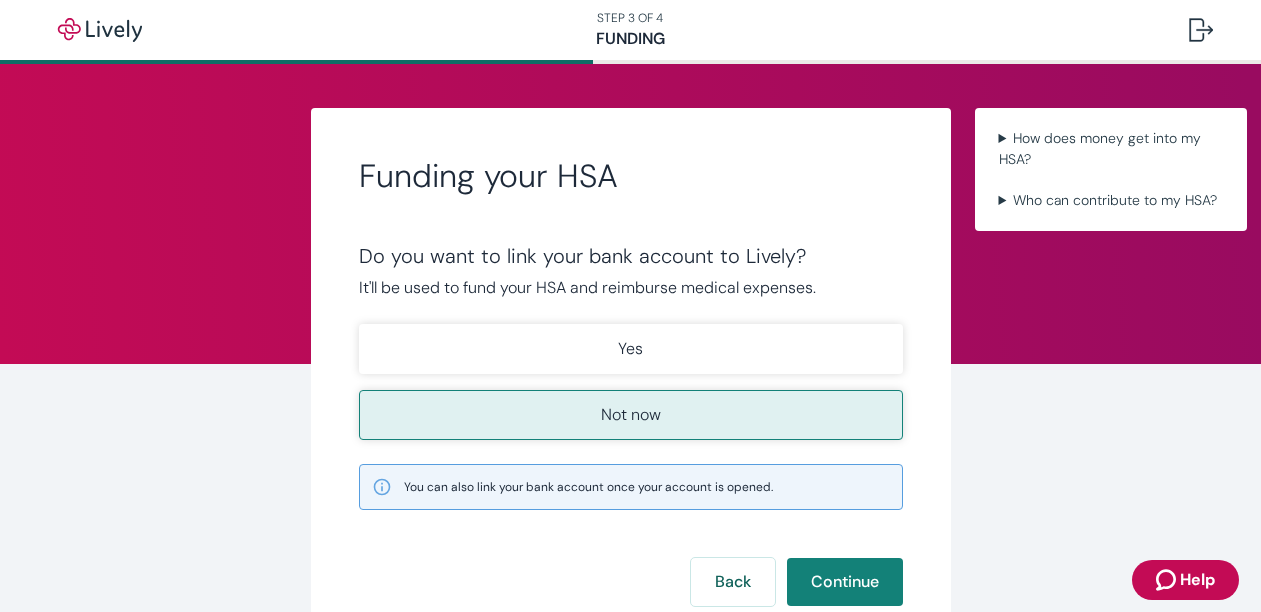 scroll, scrollTop: 100, scrollLeft: 0, axis: vertical 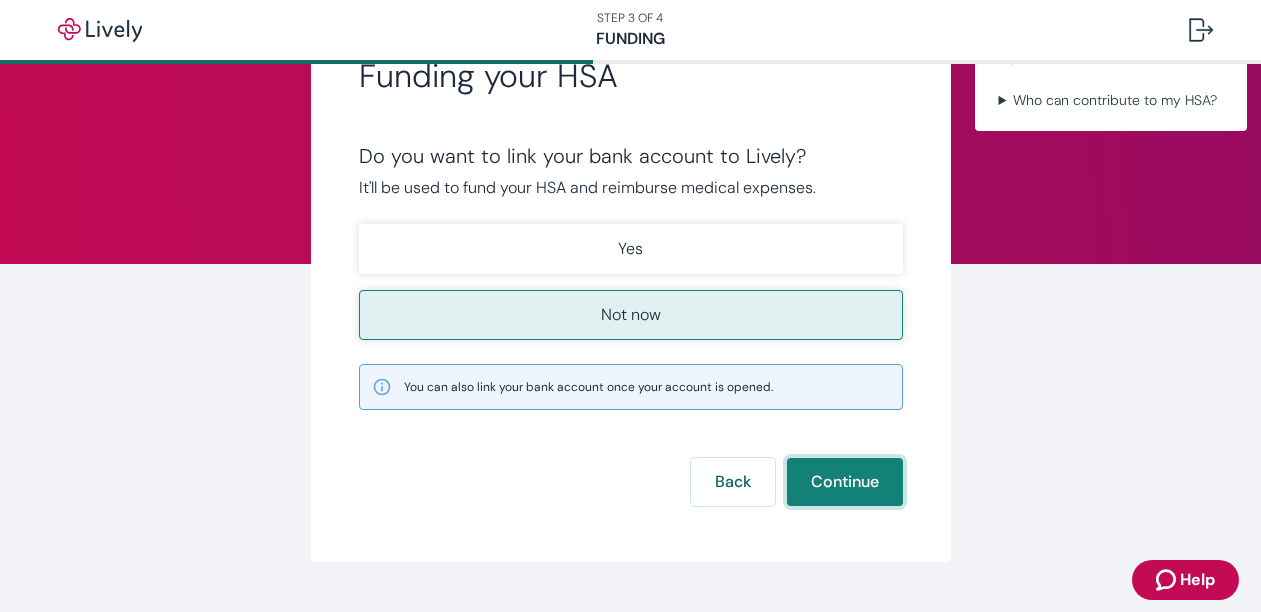 click on "Continue" at bounding box center [845, 482] 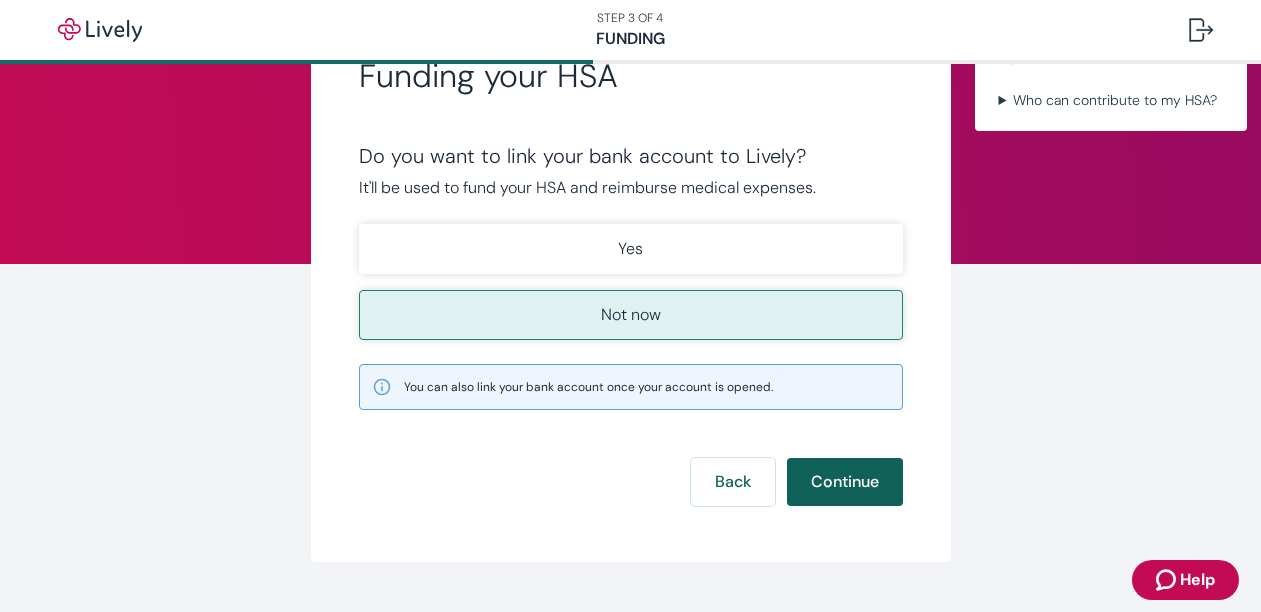 scroll, scrollTop: 0, scrollLeft: 0, axis: both 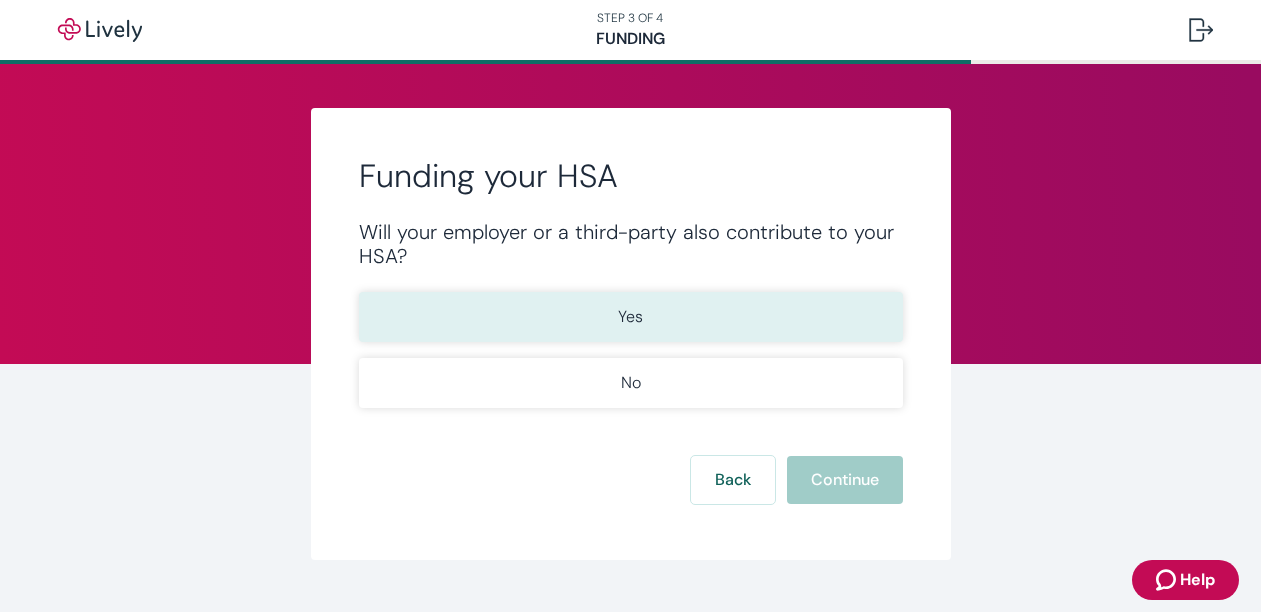 click on "Yes" at bounding box center (630, 317) 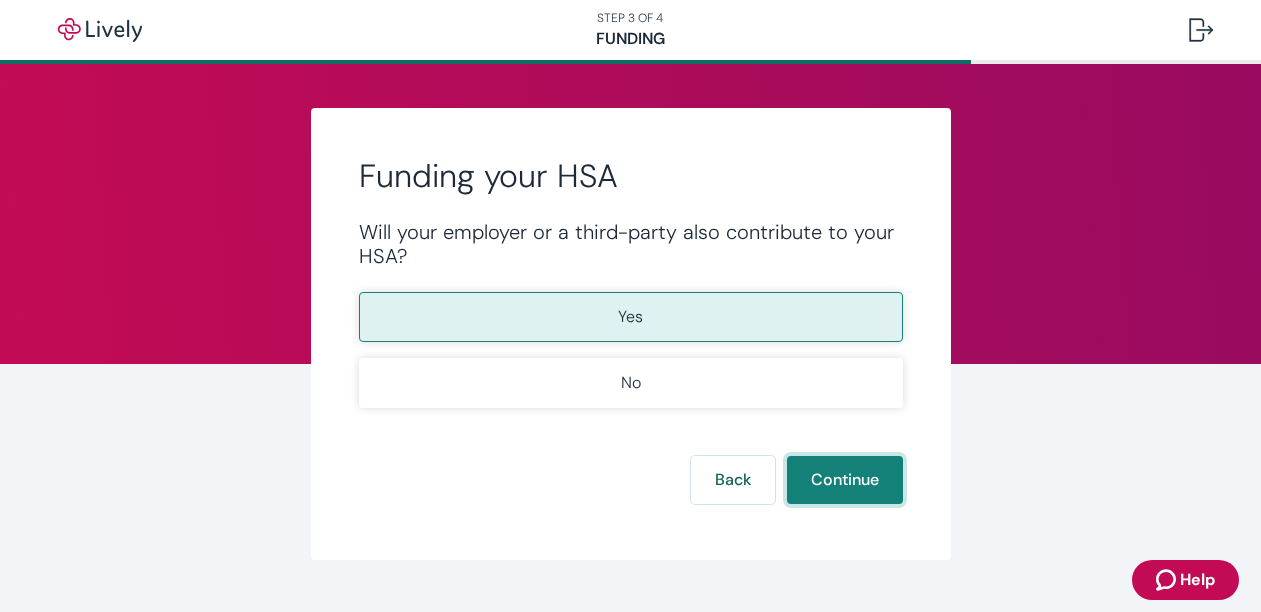 click on "Continue" at bounding box center (845, 480) 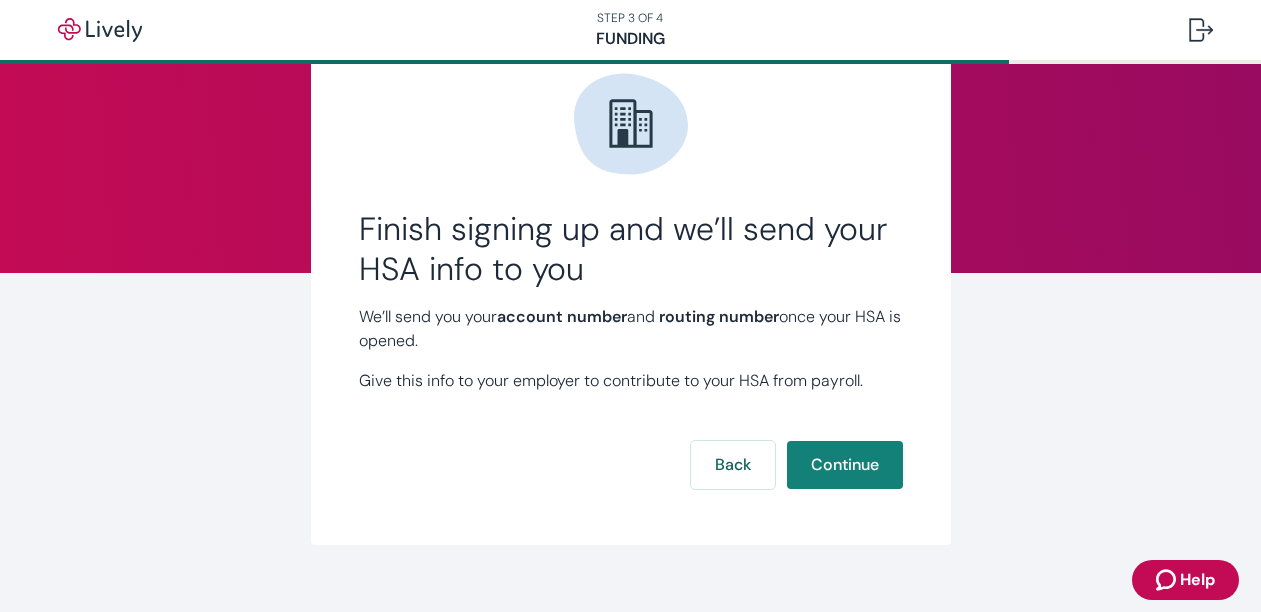 scroll, scrollTop: 100, scrollLeft: 0, axis: vertical 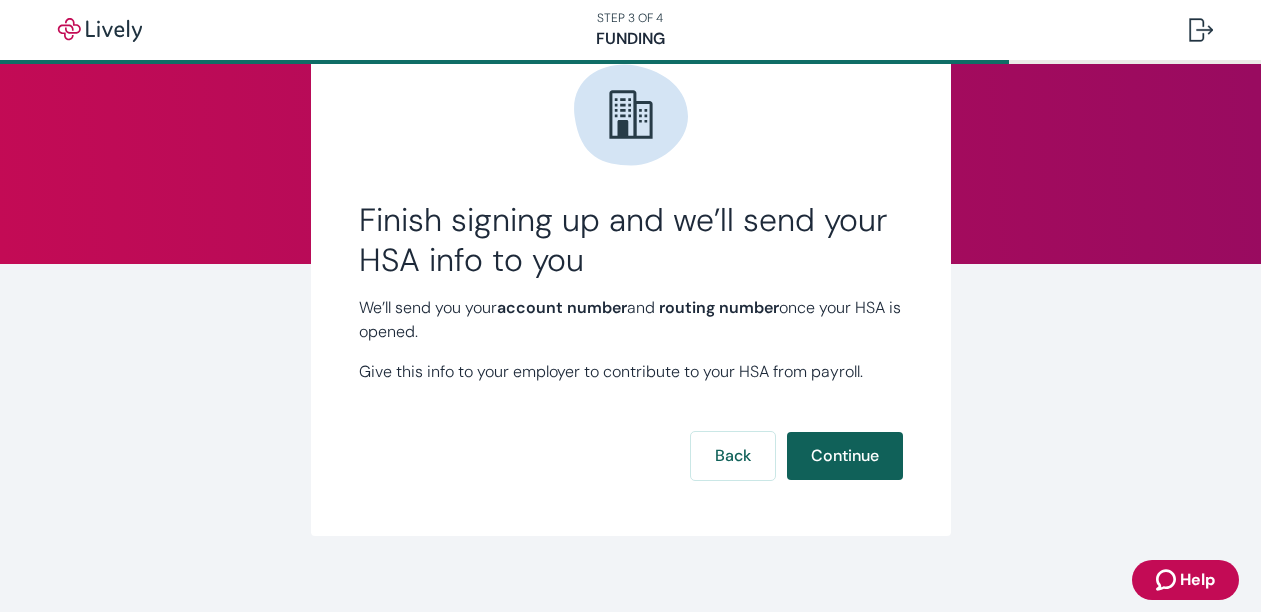 click on "Continue" at bounding box center (845, 456) 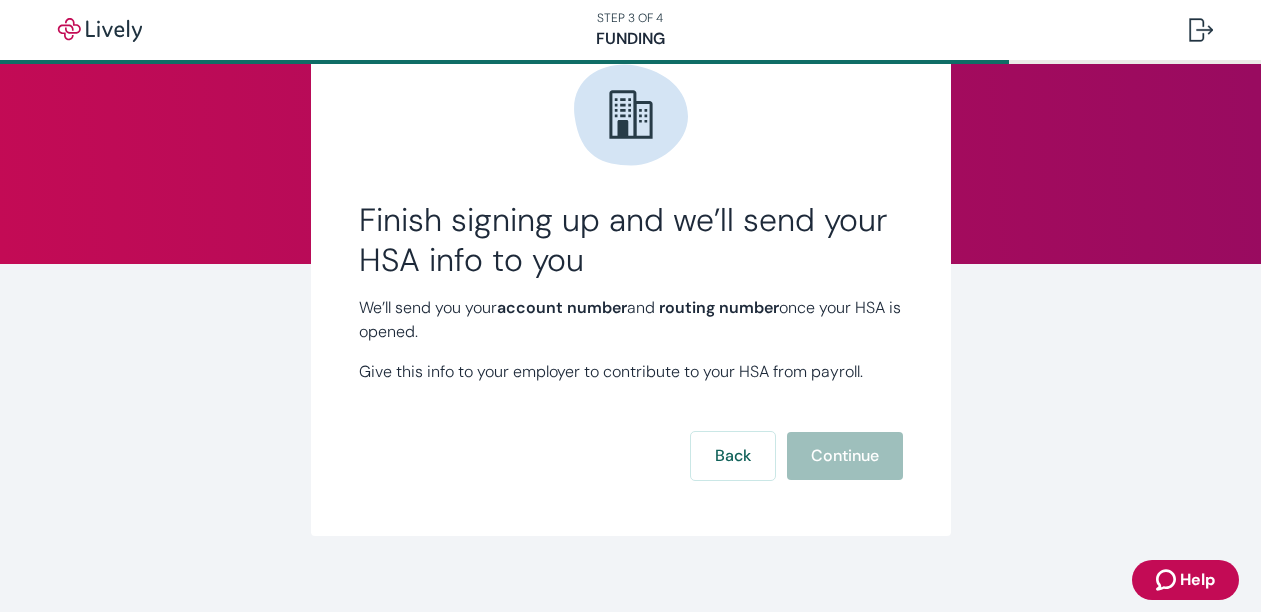 scroll, scrollTop: 0, scrollLeft: 0, axis: both 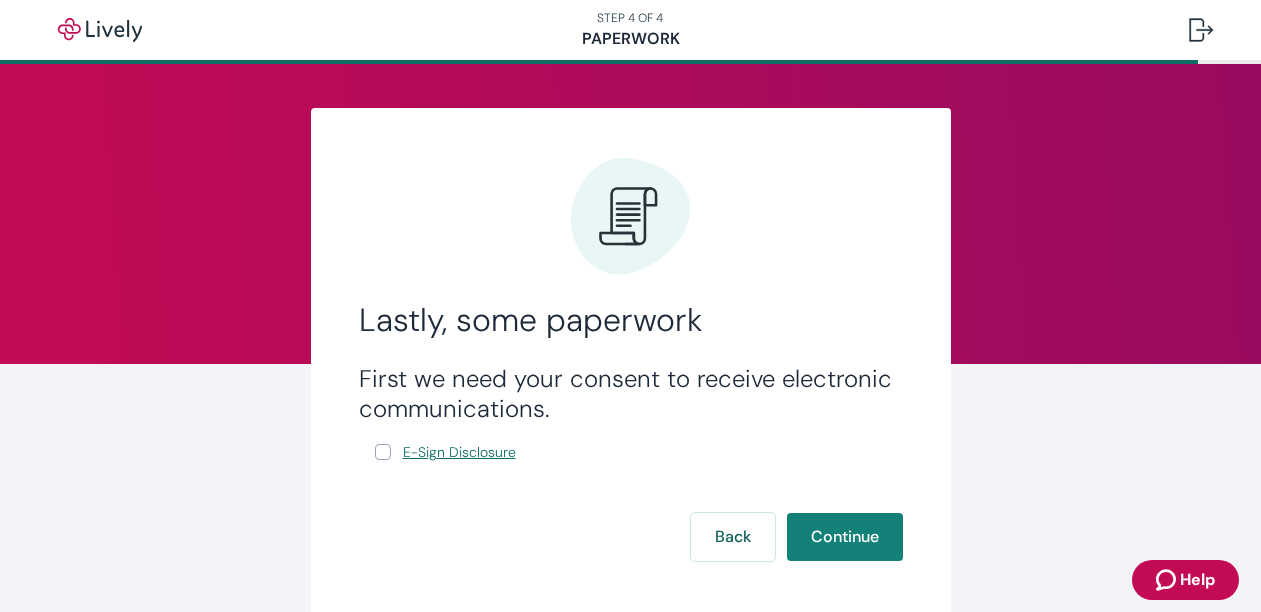 click on "E-Sign Disclosure" at bounding box center (459, 452) 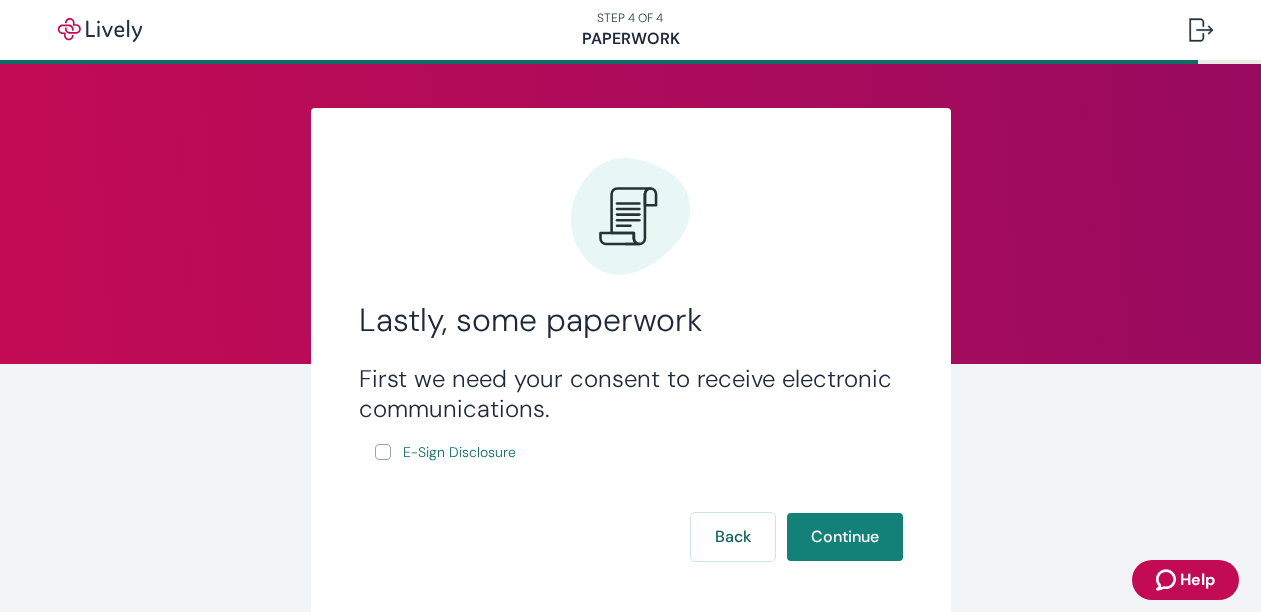 click on "E-Sign Disclosure" at bounding box center [447, 452] 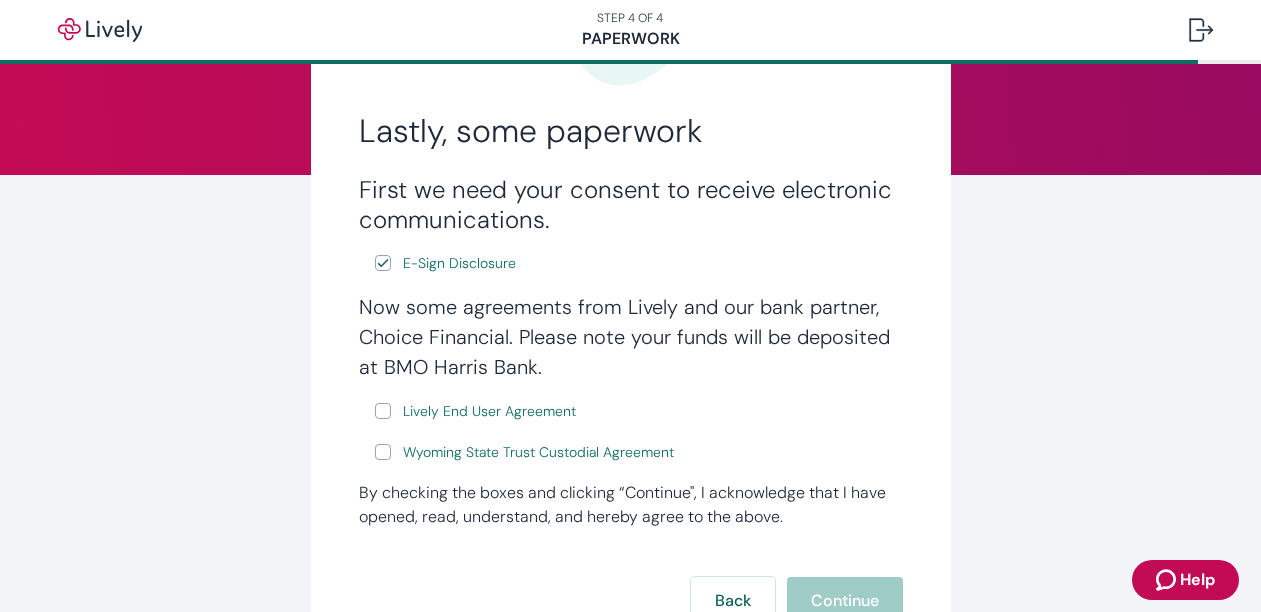scroll, scrollTop: 300, scrollLeft: 0, axis: vertical 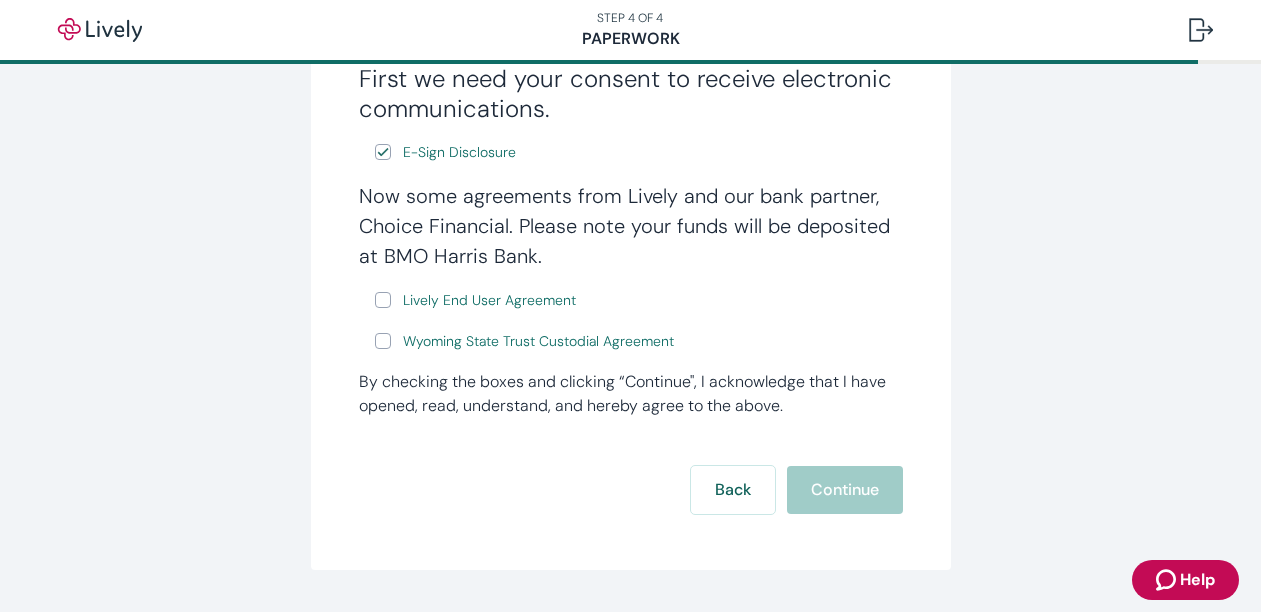 click on "Lively End User Agreement" at bounding box center (383, 300) 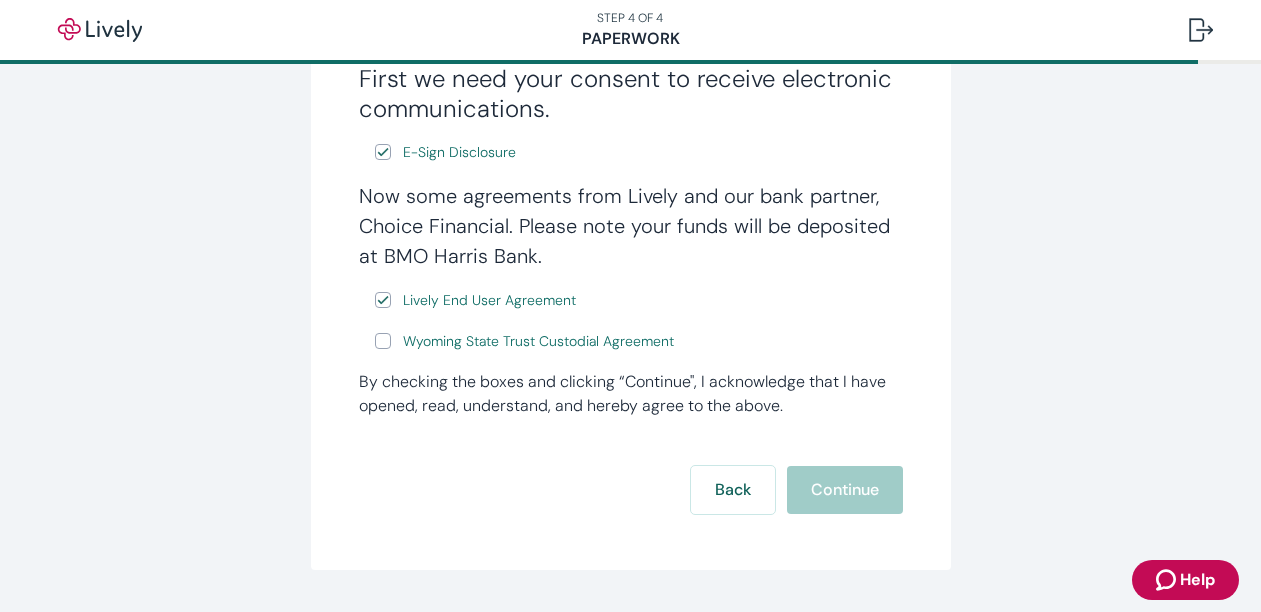 click on "Wyoming State Trust Custodial Agreement" at bounding box center (383, 341) 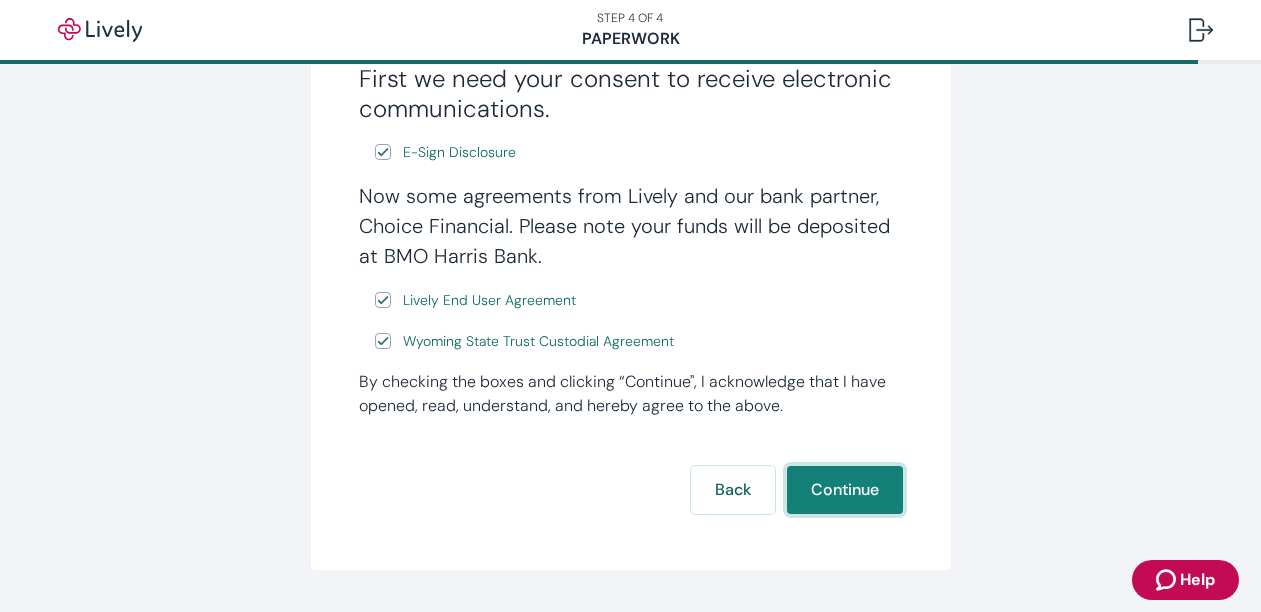 click on "Continue" at bounding box center (845, 490) 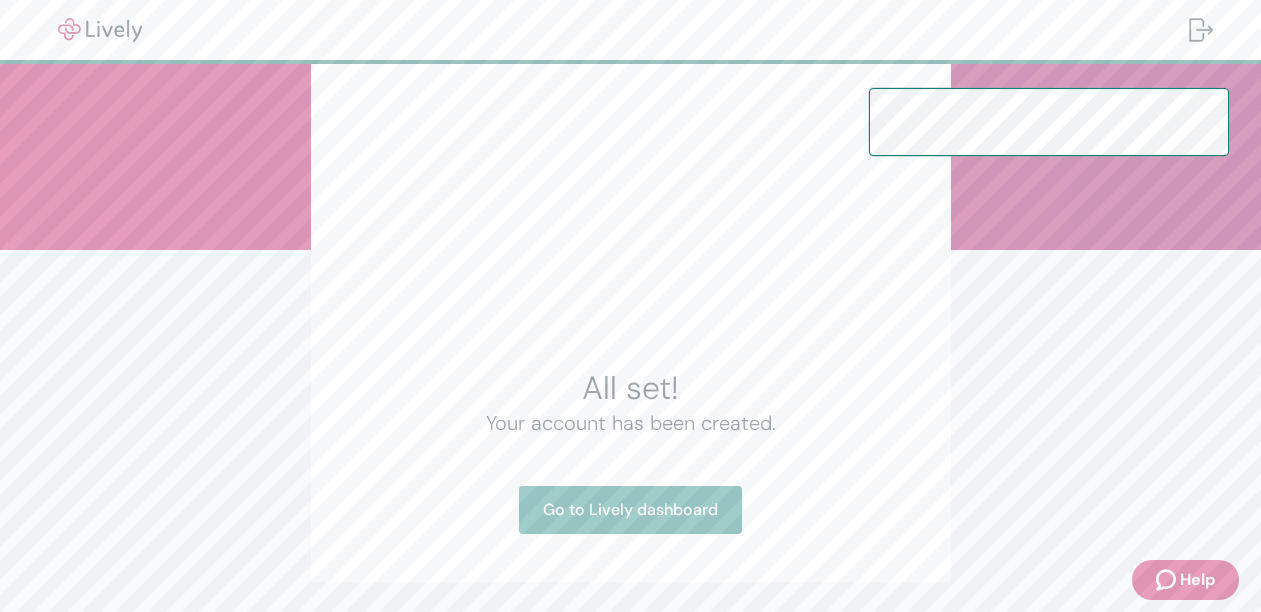 scroll, scrollTop: 180, scrollLeft: 0, axis: vertical 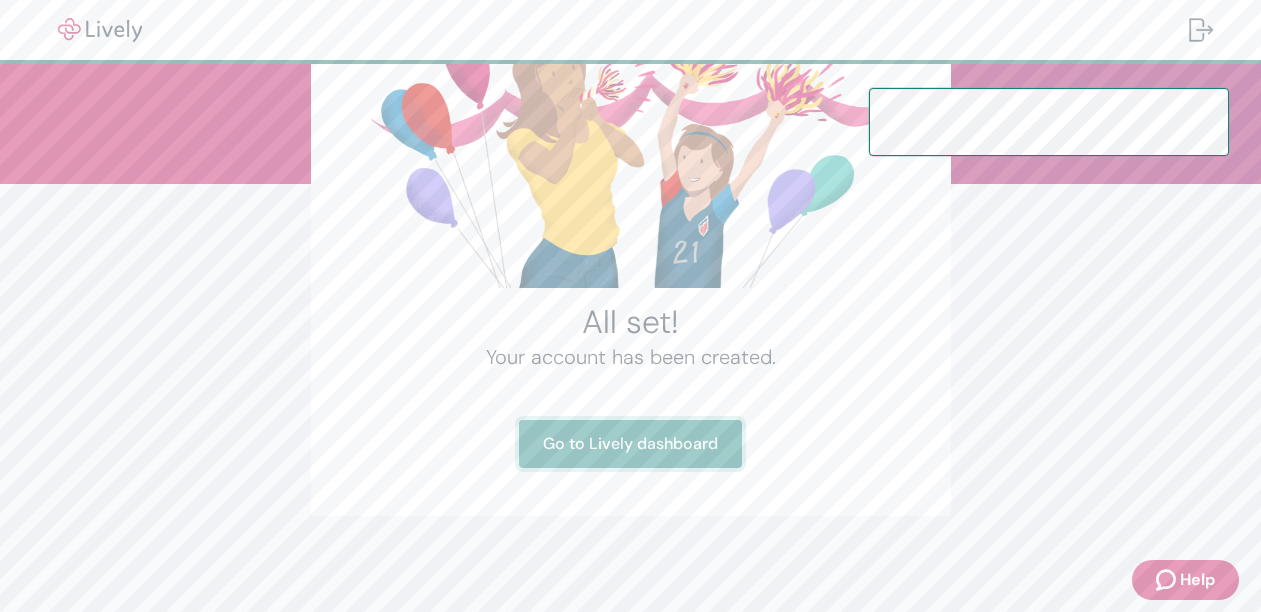 click on "Go to Lively dashboard" at bounding box center (630, 444) 